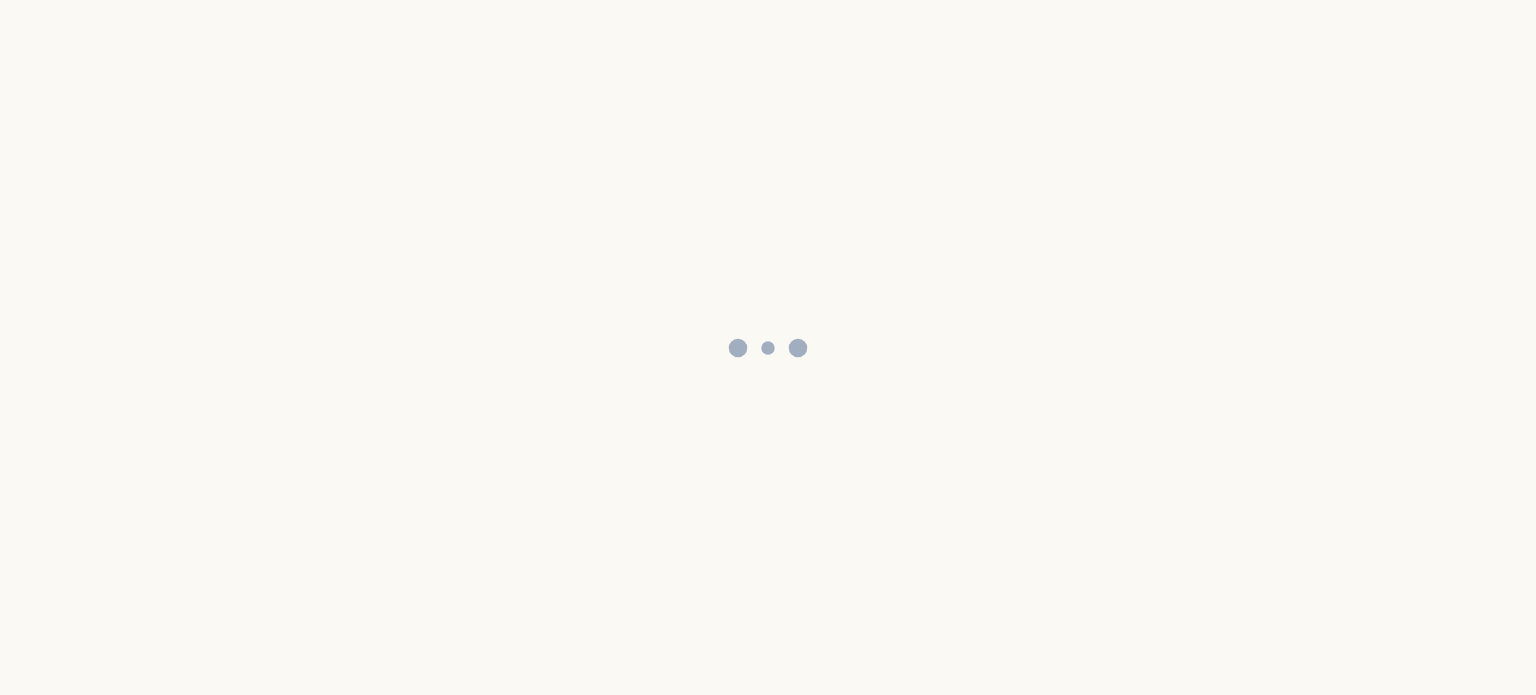 scroll, scrollTop: 0, scrollLeft: 0, axis: both 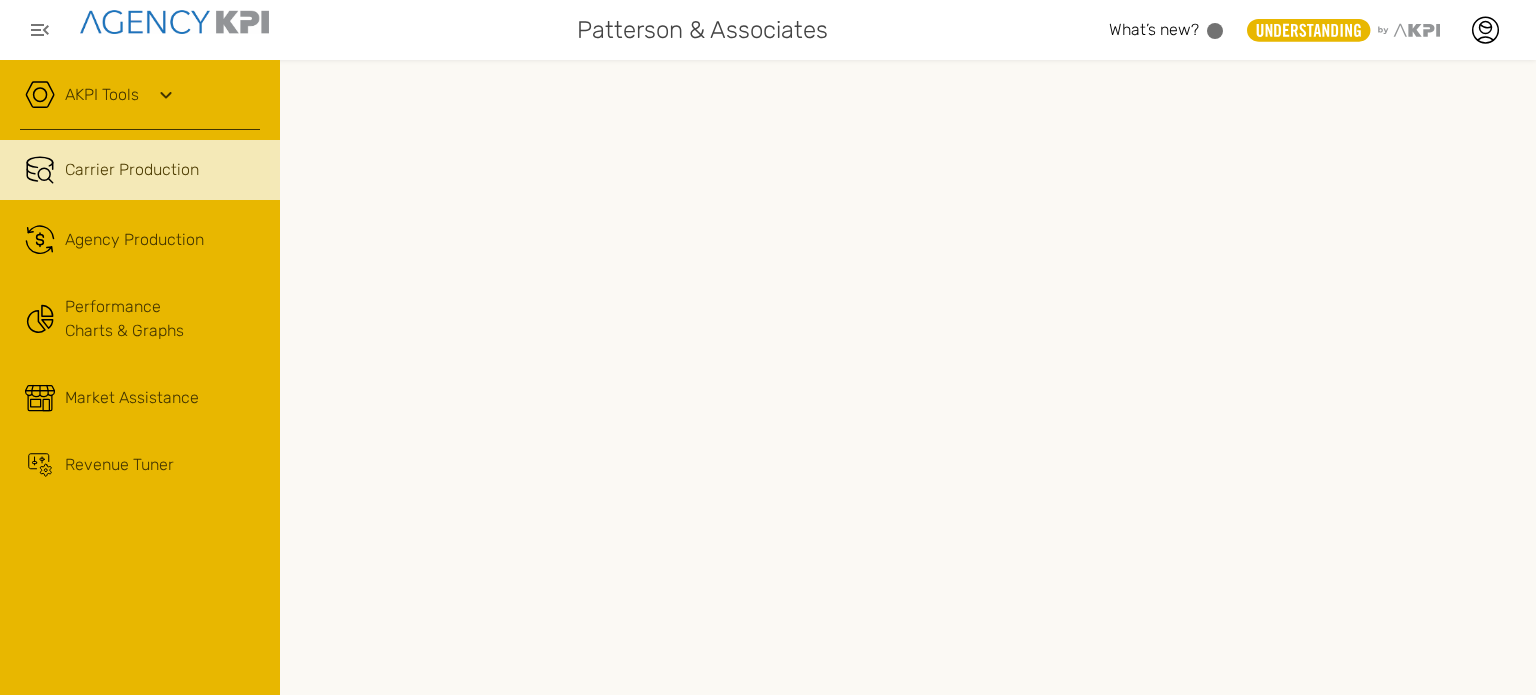 click on "AKPI Tools" at bounding box center [140, 105] 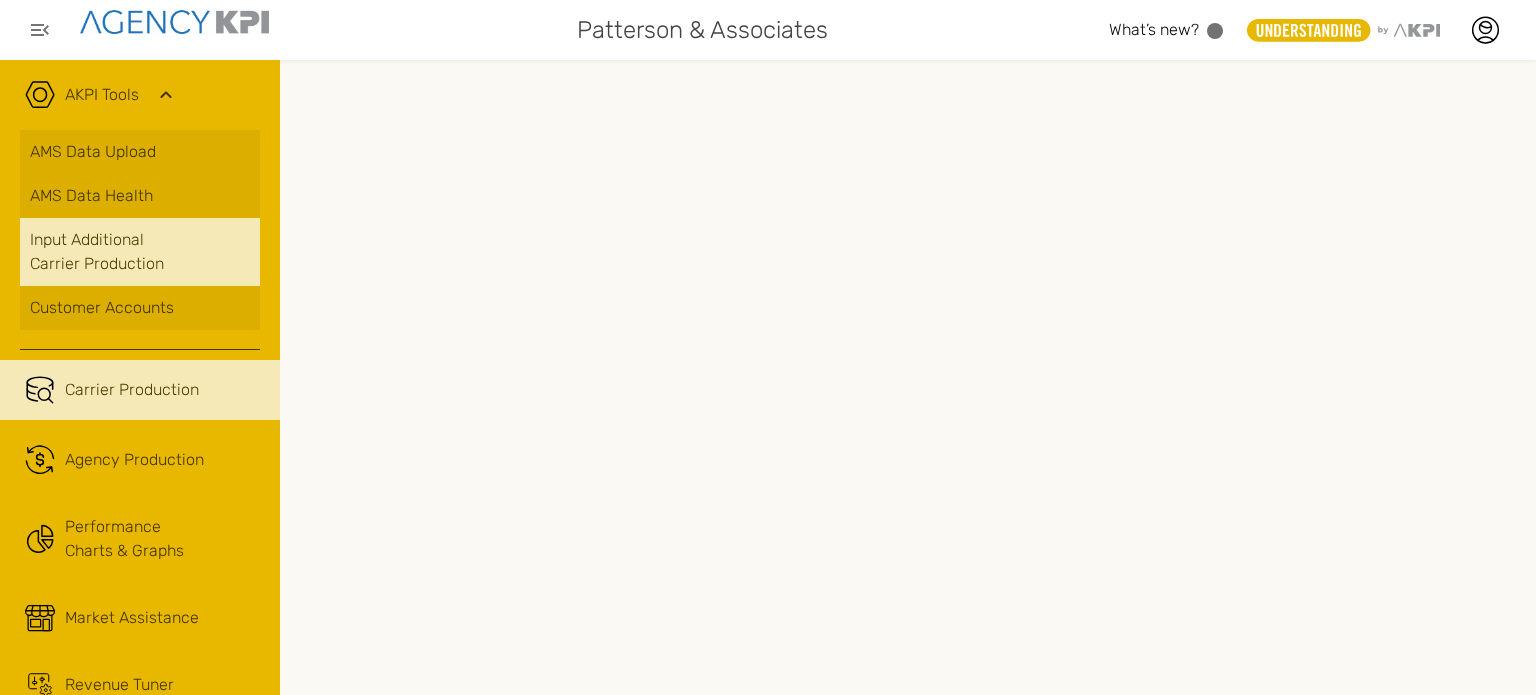 click on "Input Additional  Carrier Production" at bounding box center (140, 252) 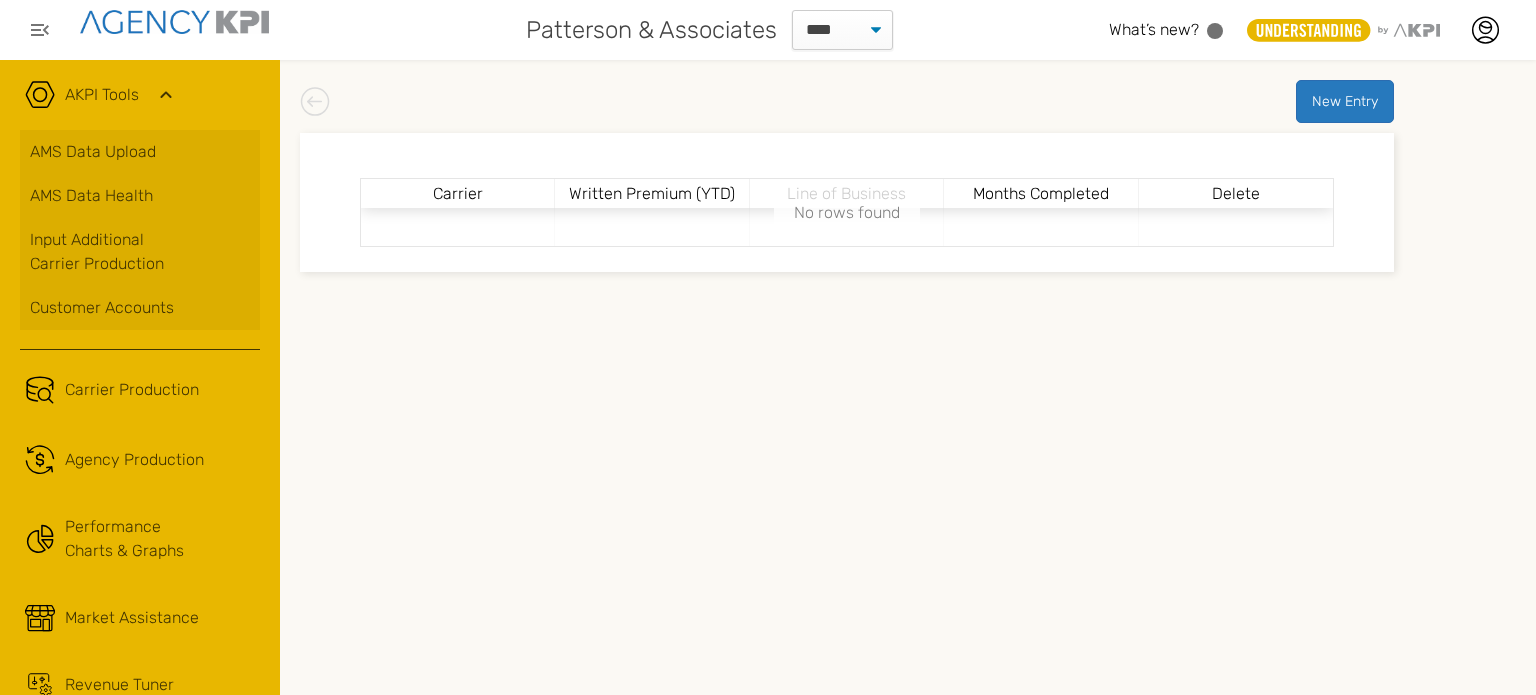 click on "New Entry" at bounding box center [1345, 101] 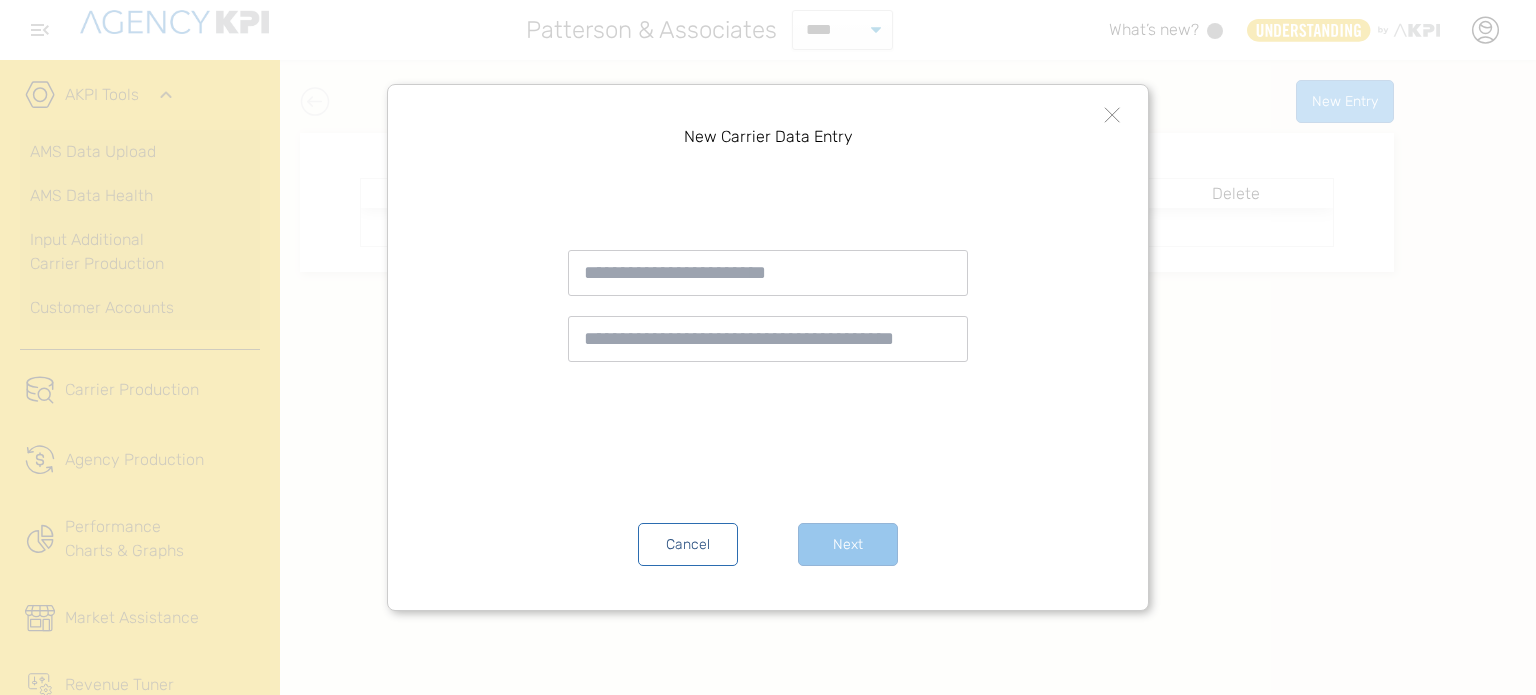click at bounding box center (768, 273) 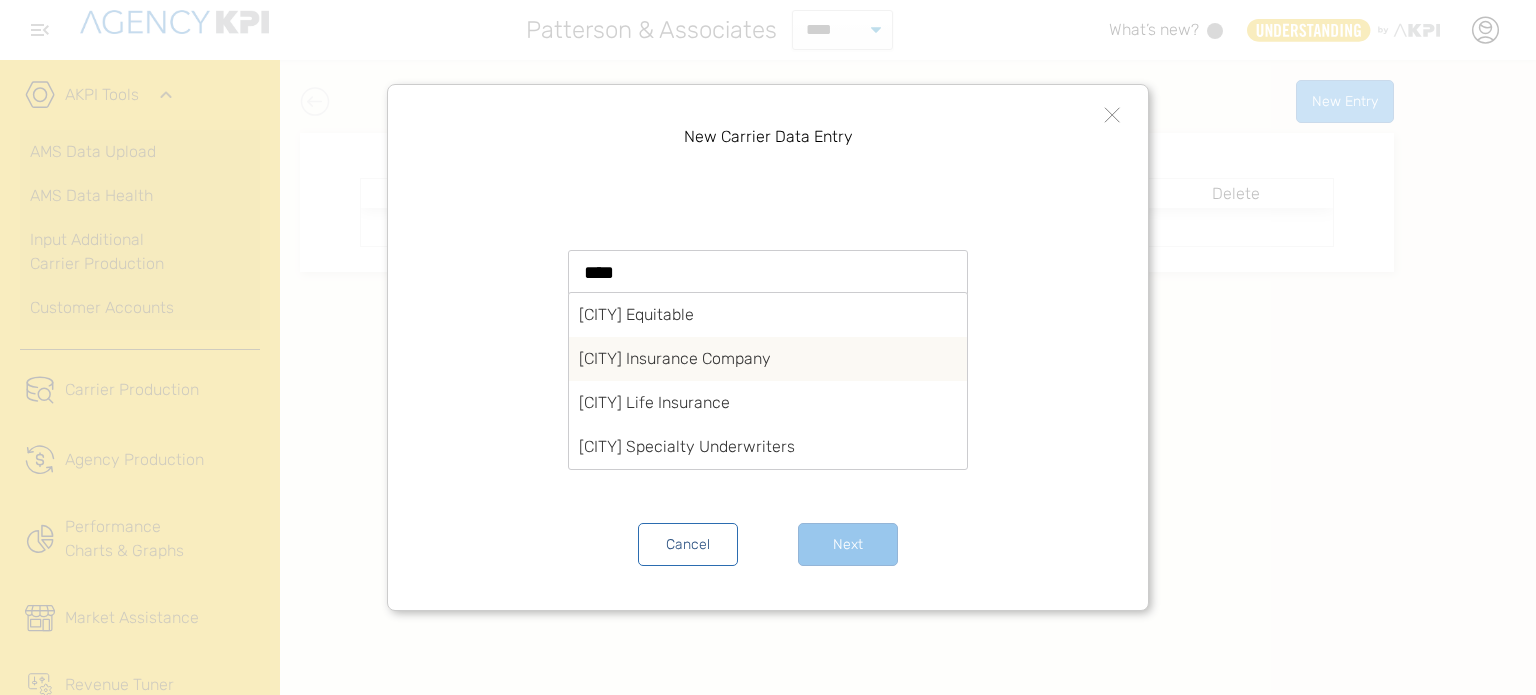 type on "****" 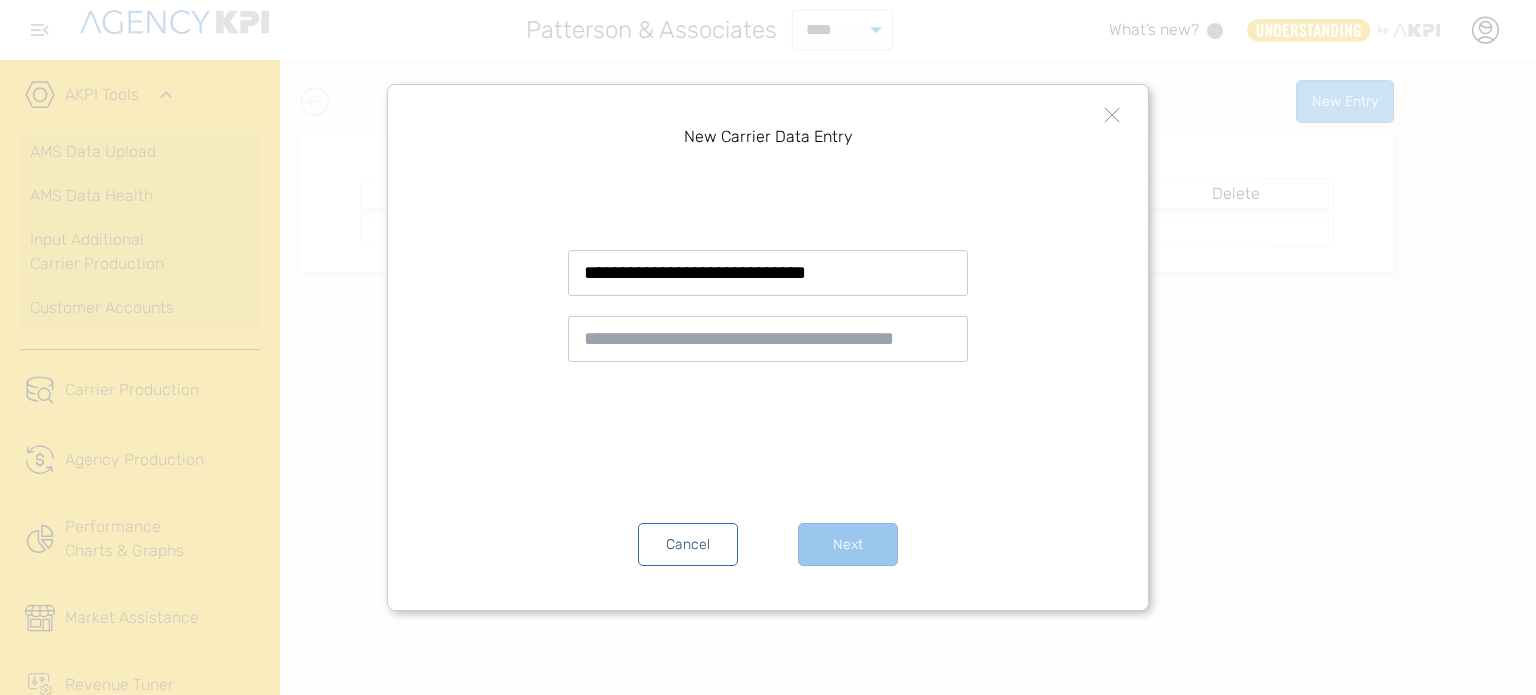 click at bounding box center [768, 339] 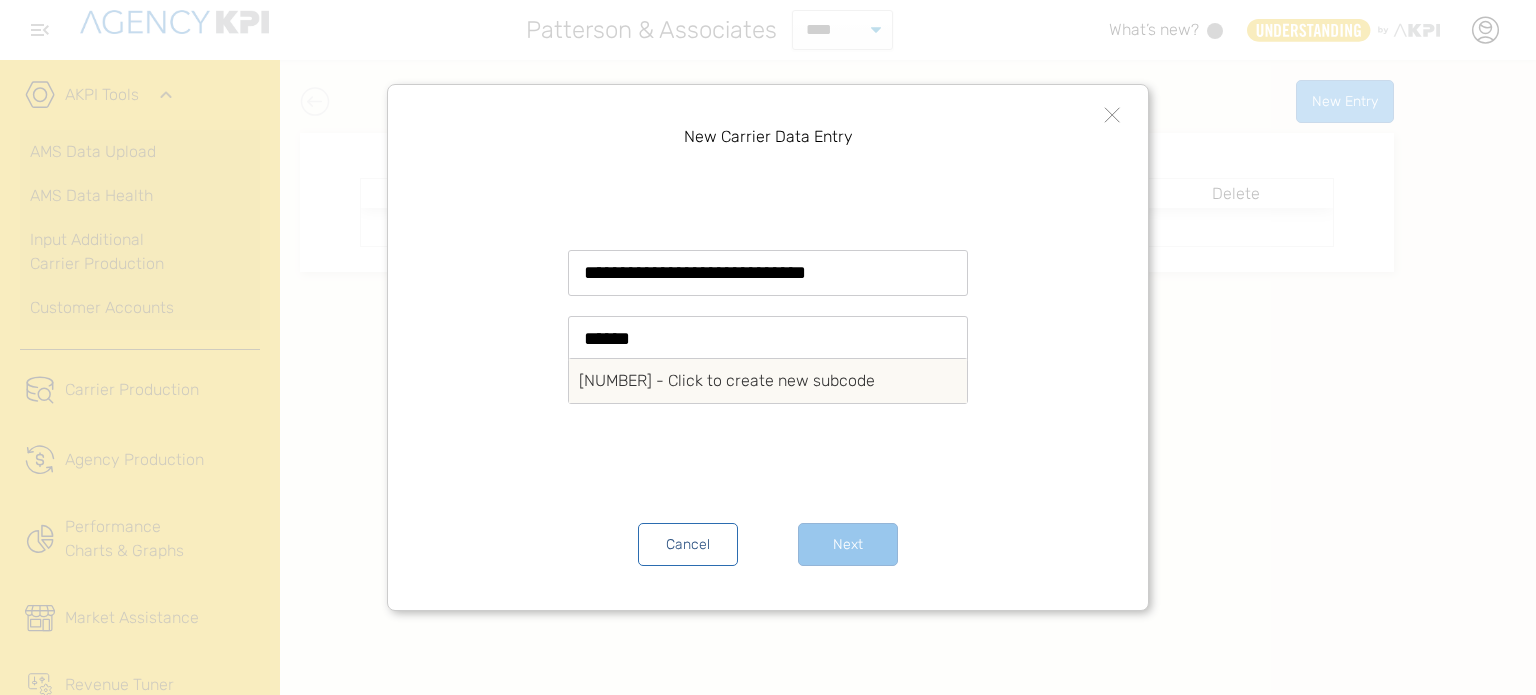 type on "******" 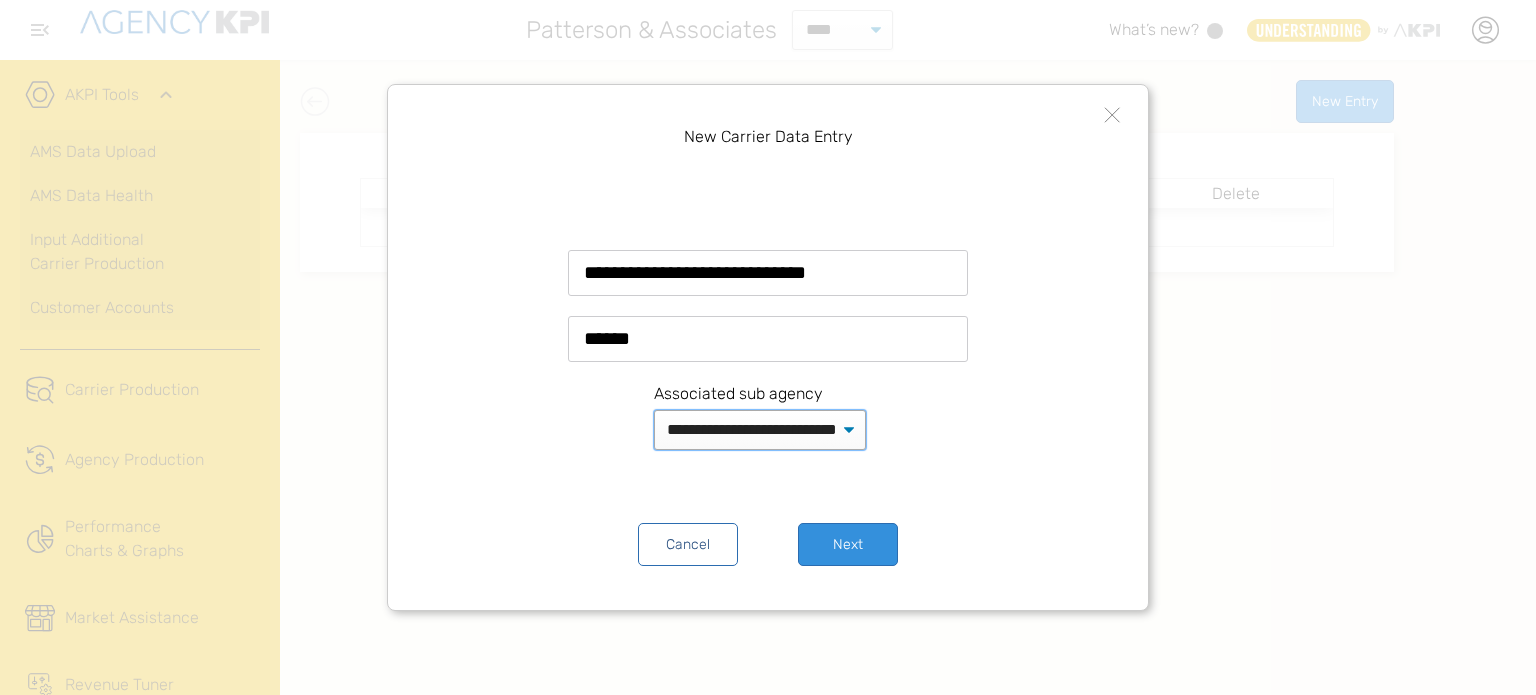 click on "**********" at bounding box center (760, 430) 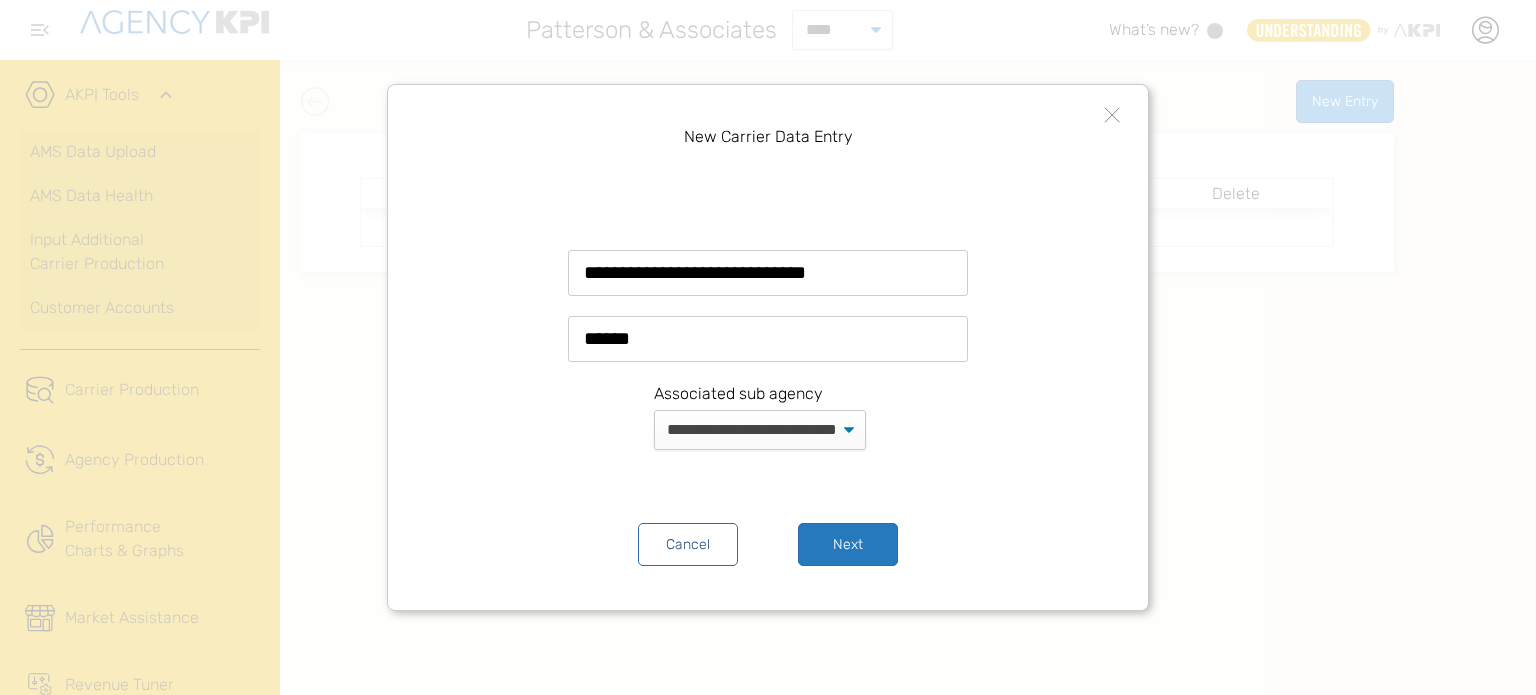 click on "Next" at bounding box center (848, 544) 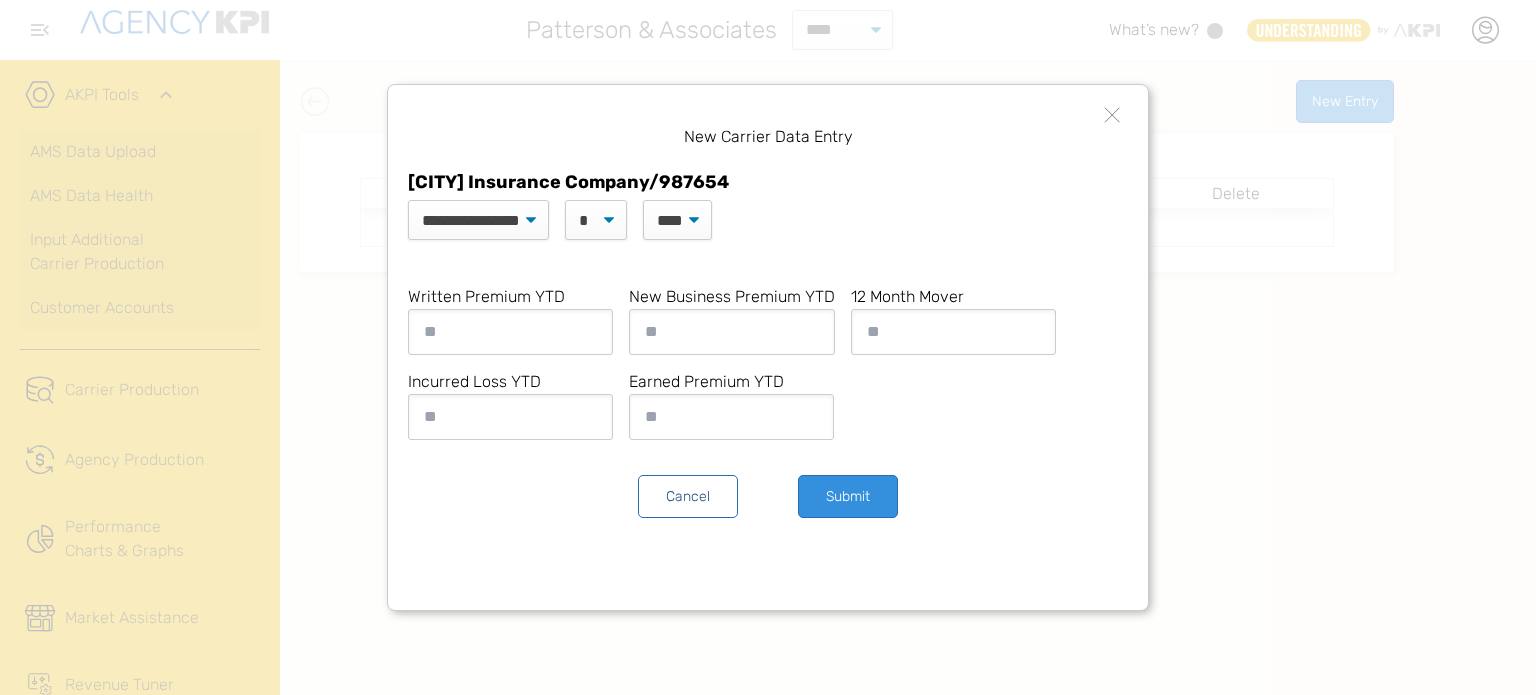 drag, startPoint x: 1349, startPoint y: 337, endPoint x: 951, endPoint y: 468, distance: 419.00476 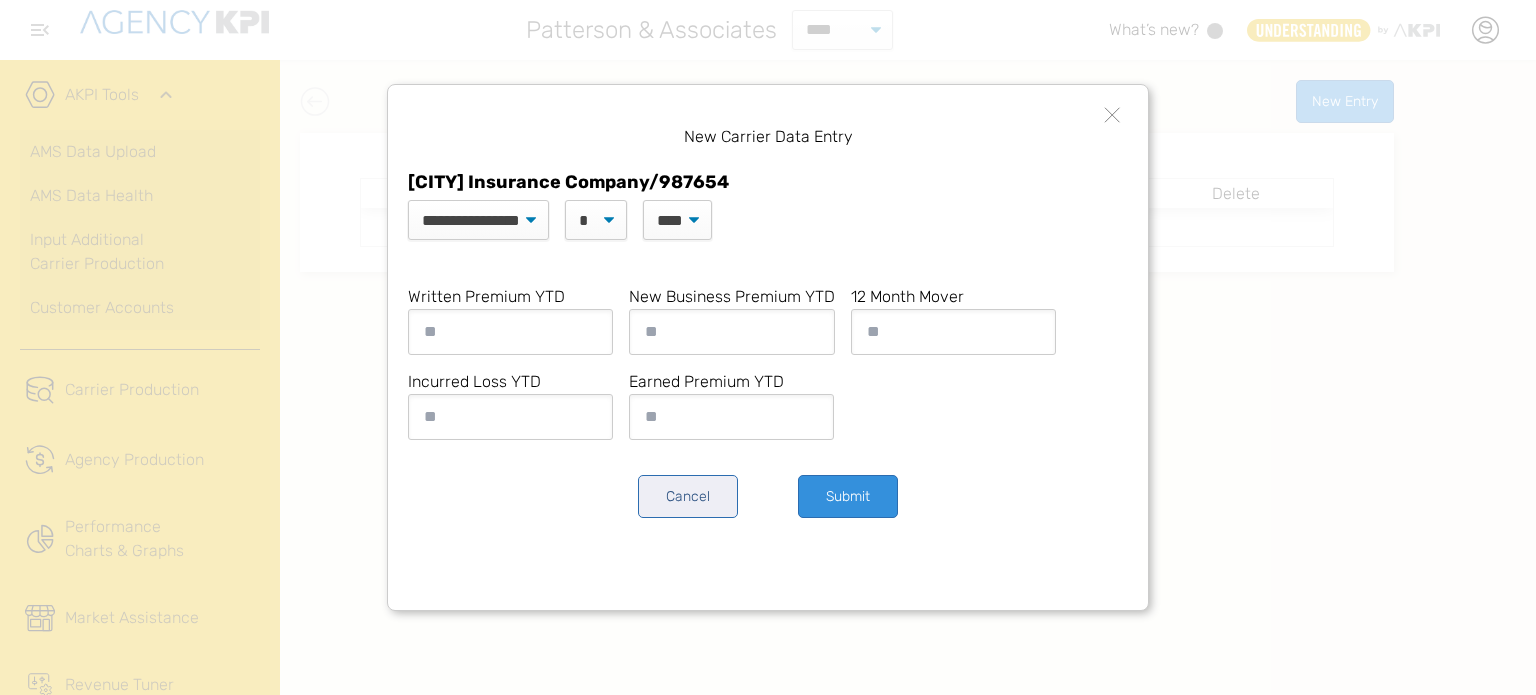 click on "Cancel" at bounding box center (688, 496) 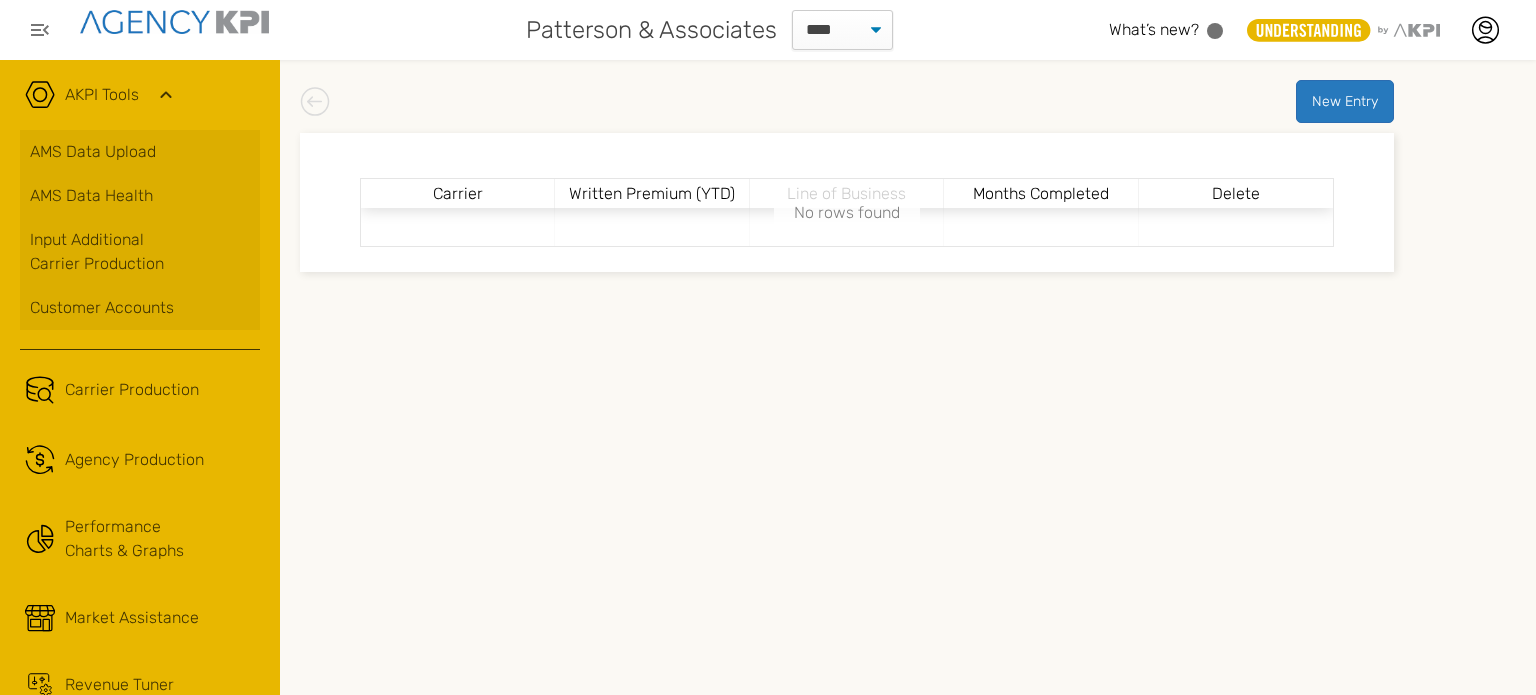 click on "New Entry" at bounding box center (1345, 101) 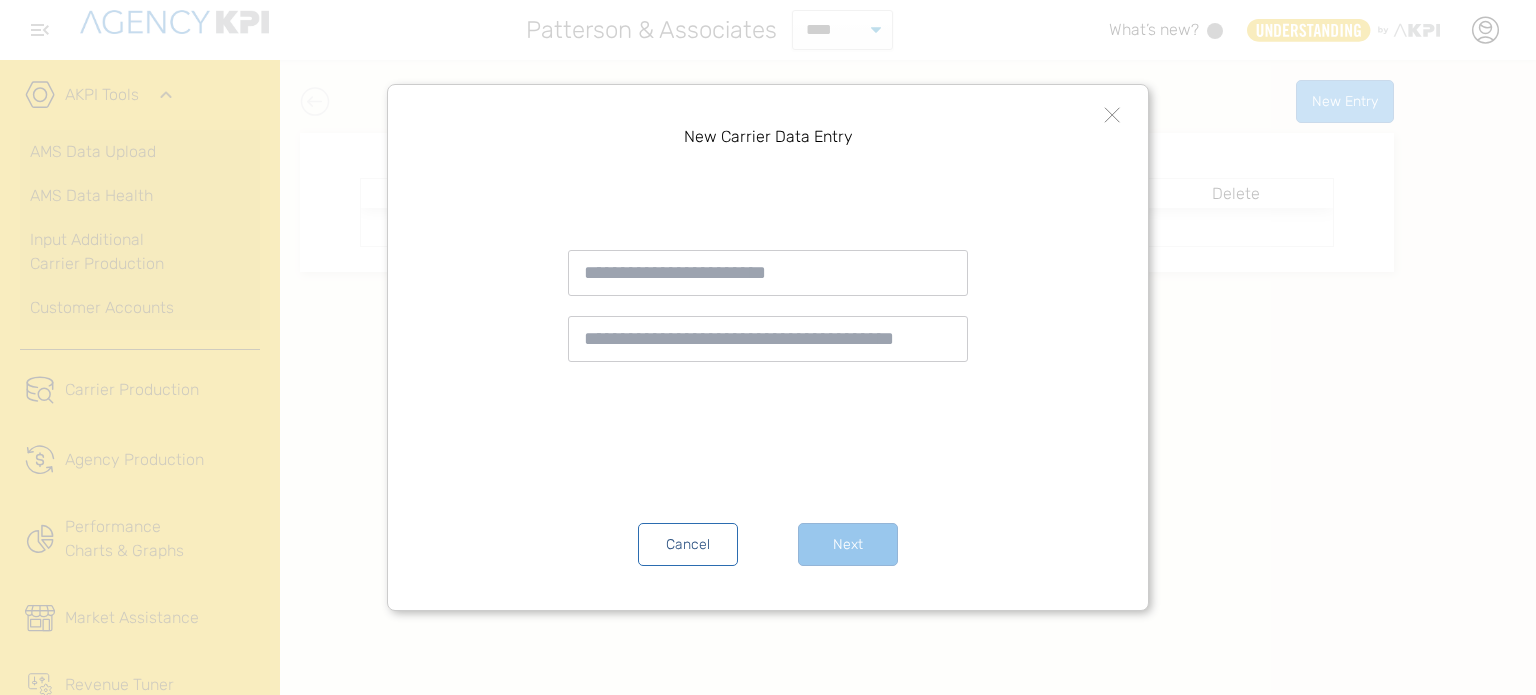 click at bounding box center [768, 273] 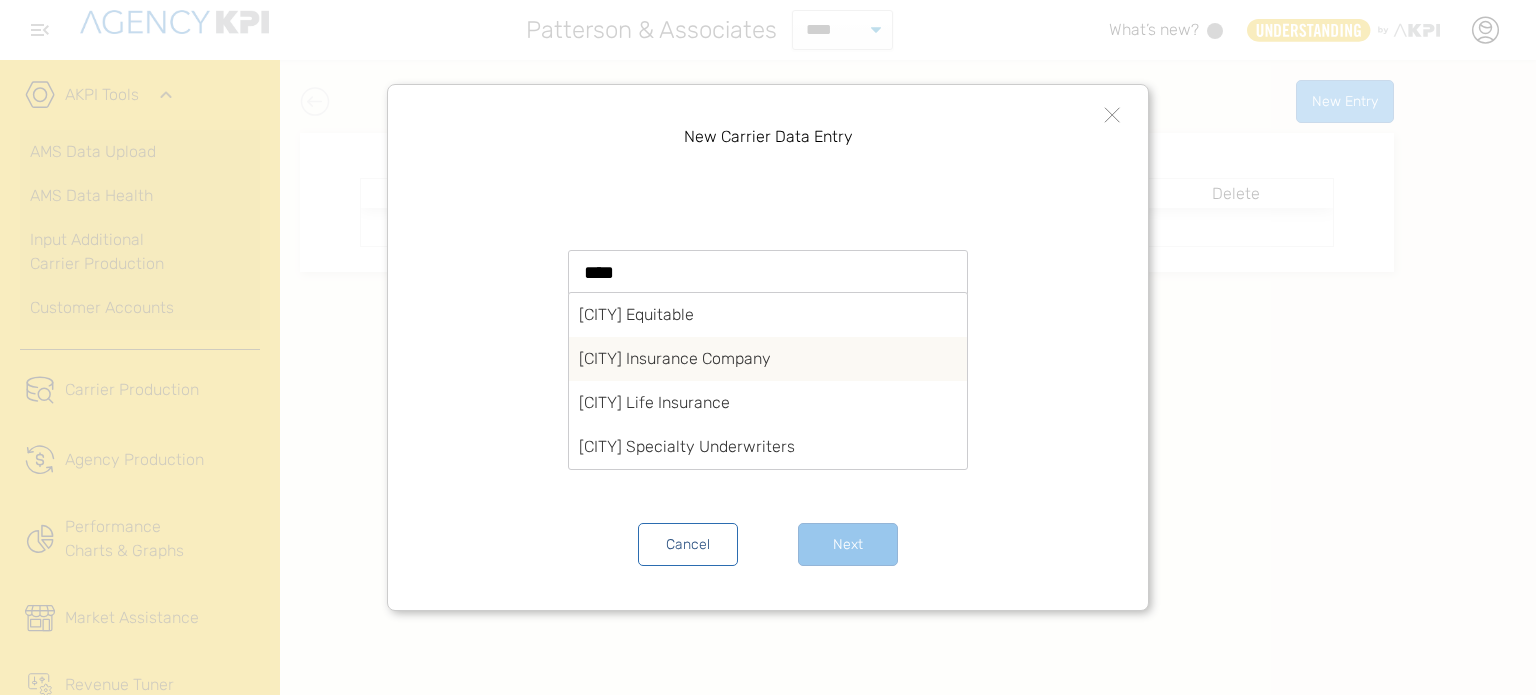 type on "****" 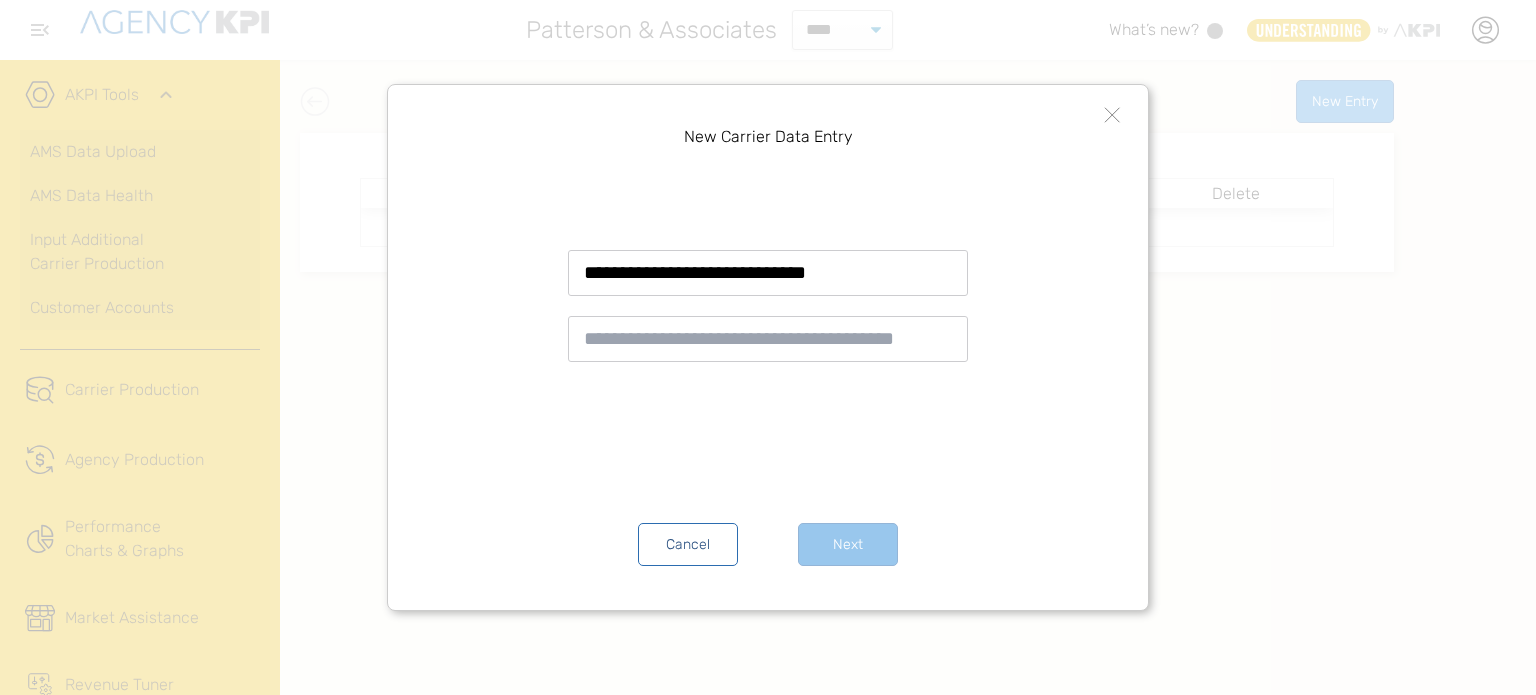 click at bounding box center (768, 339) 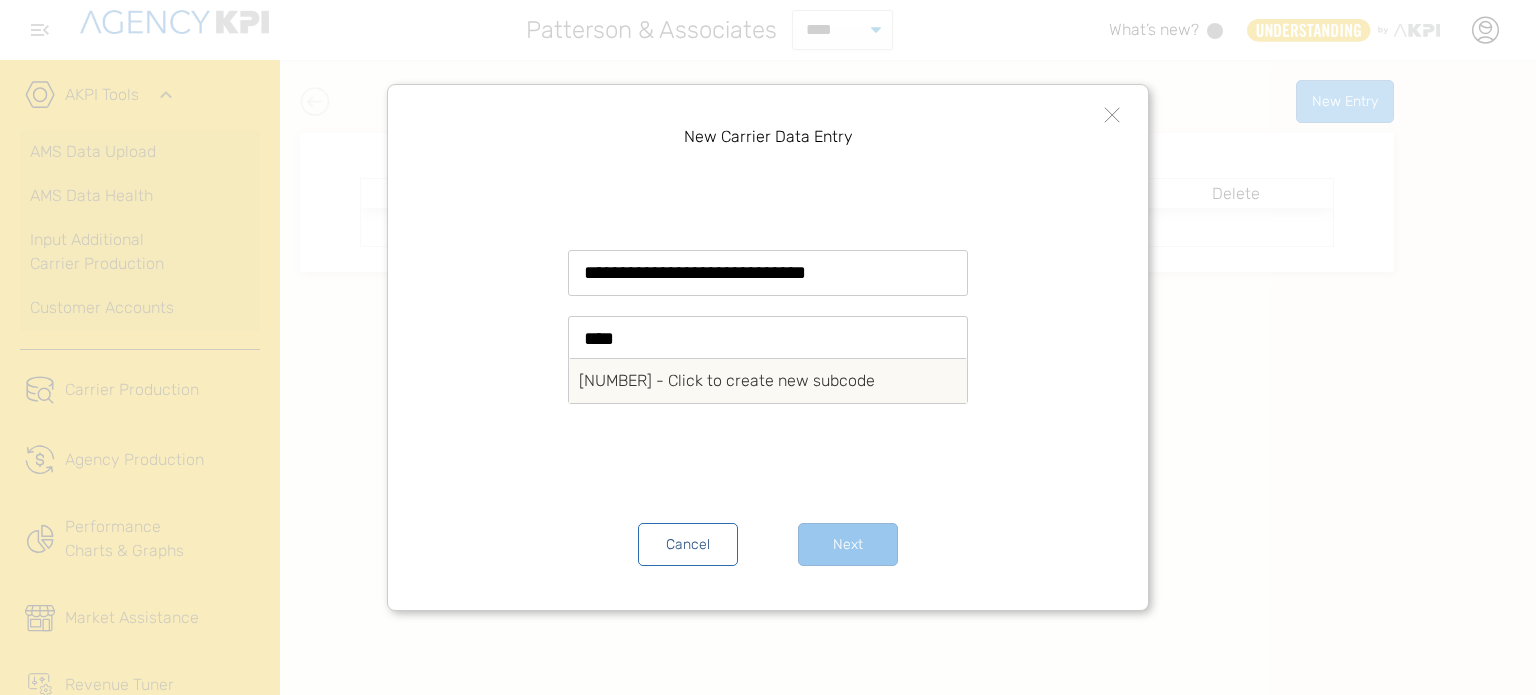 click on "9764 - Click to create new subcode" at bounding box center [768, 381] 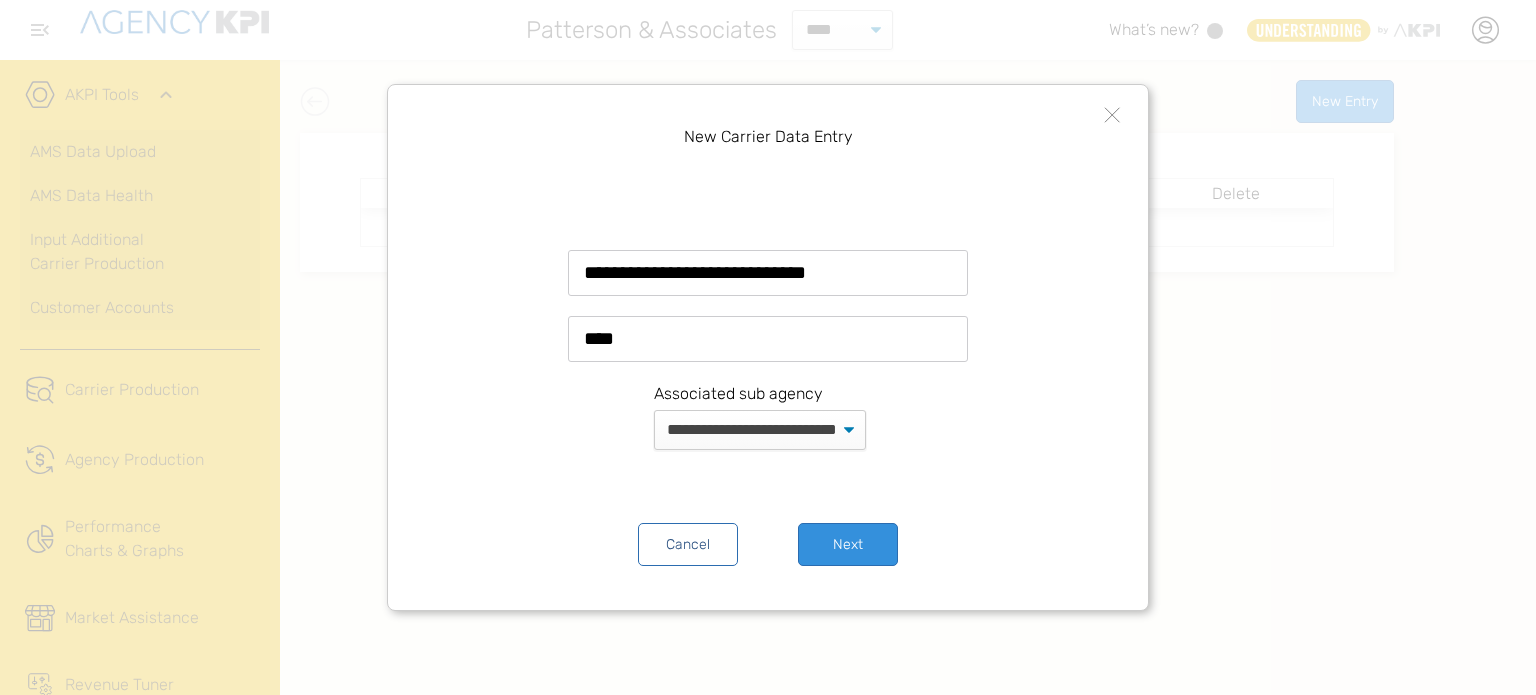 click on "****" at bounding box center (768, 339) 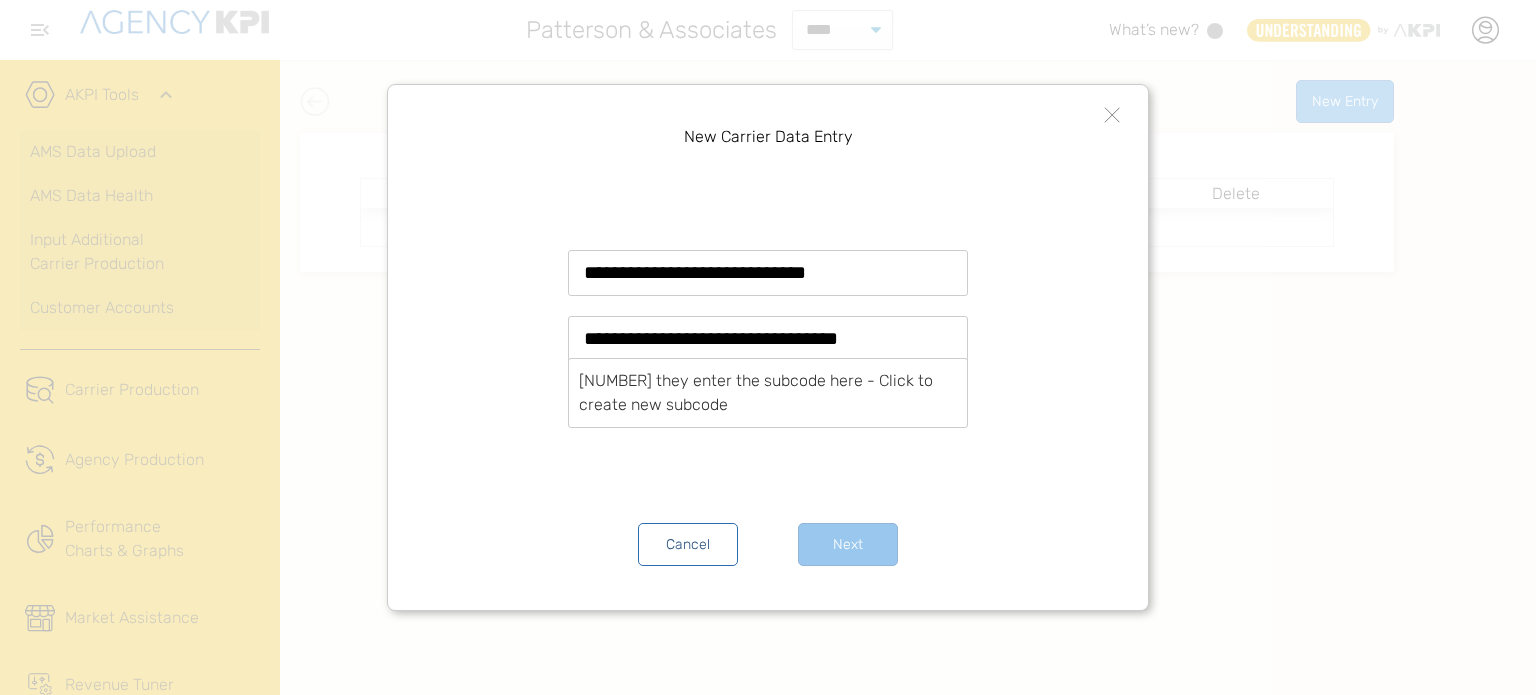 type on "**********" 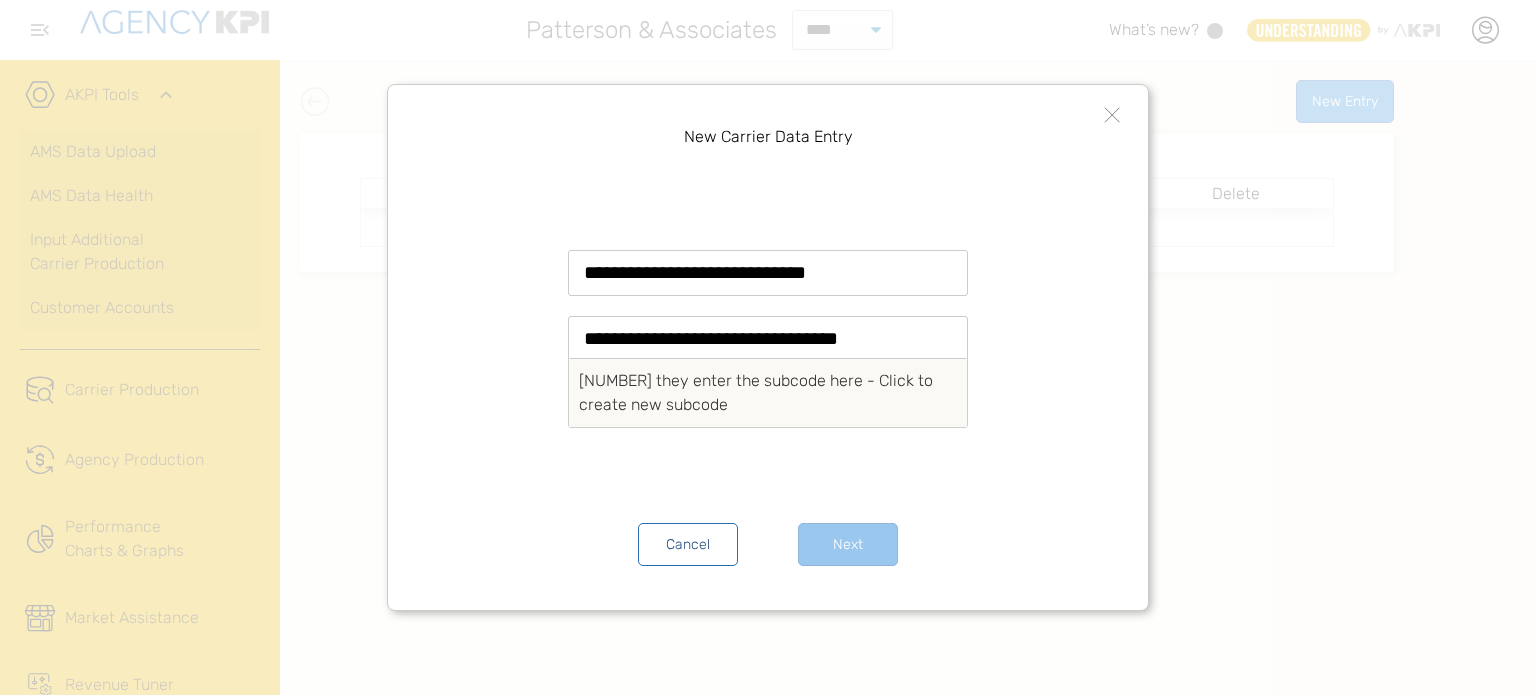 click on "9764 they enter the subcode here - Click to create new subcode" at bounding box center (768, 393) 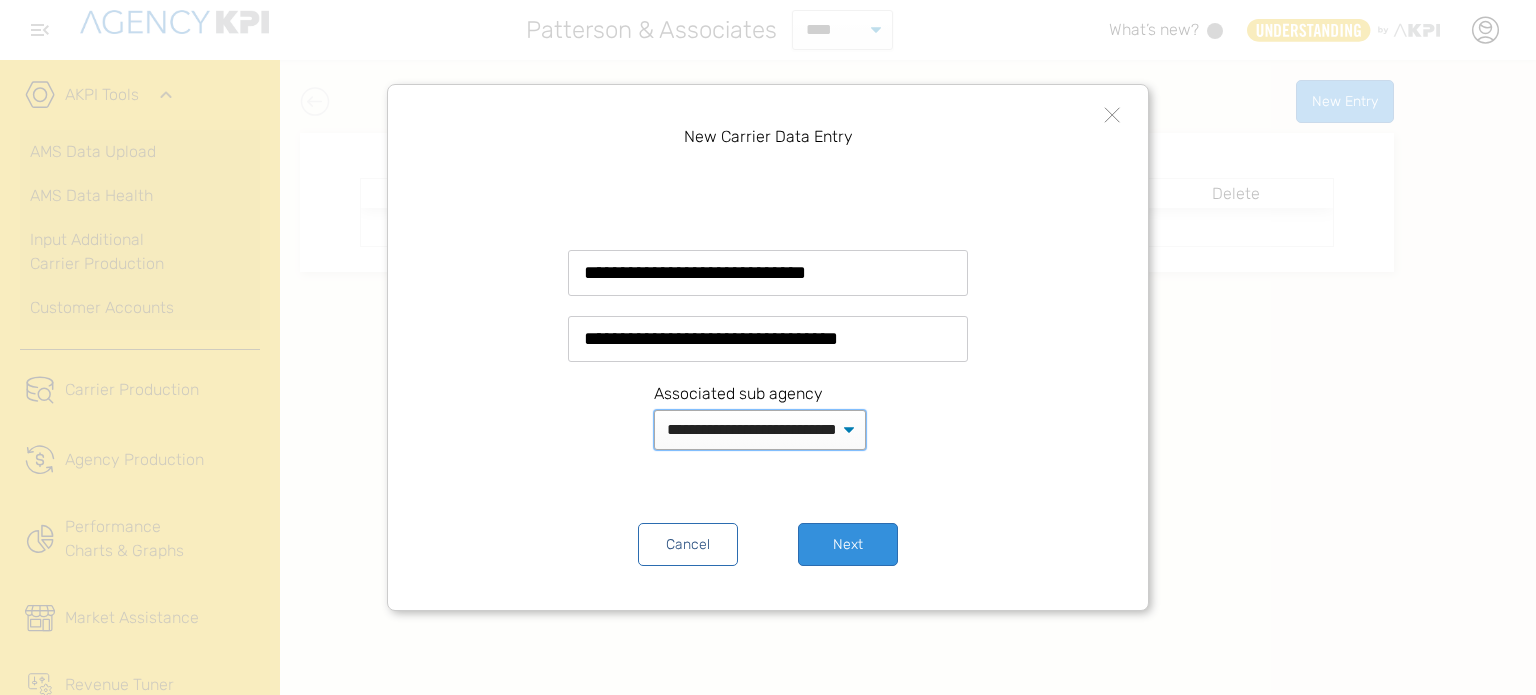 click on "**********" at bounding box center [760, 430] 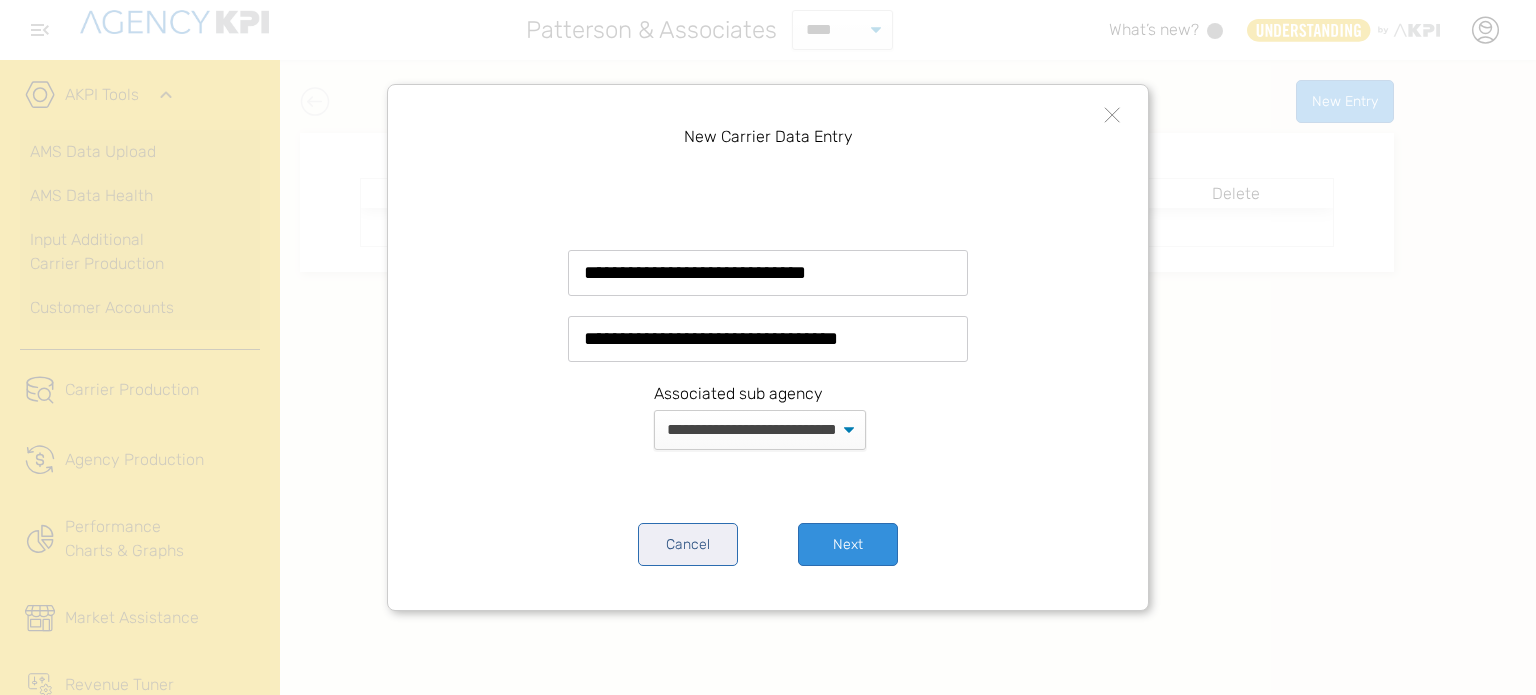 click on "Cancel" at bounding box center (688, 544) 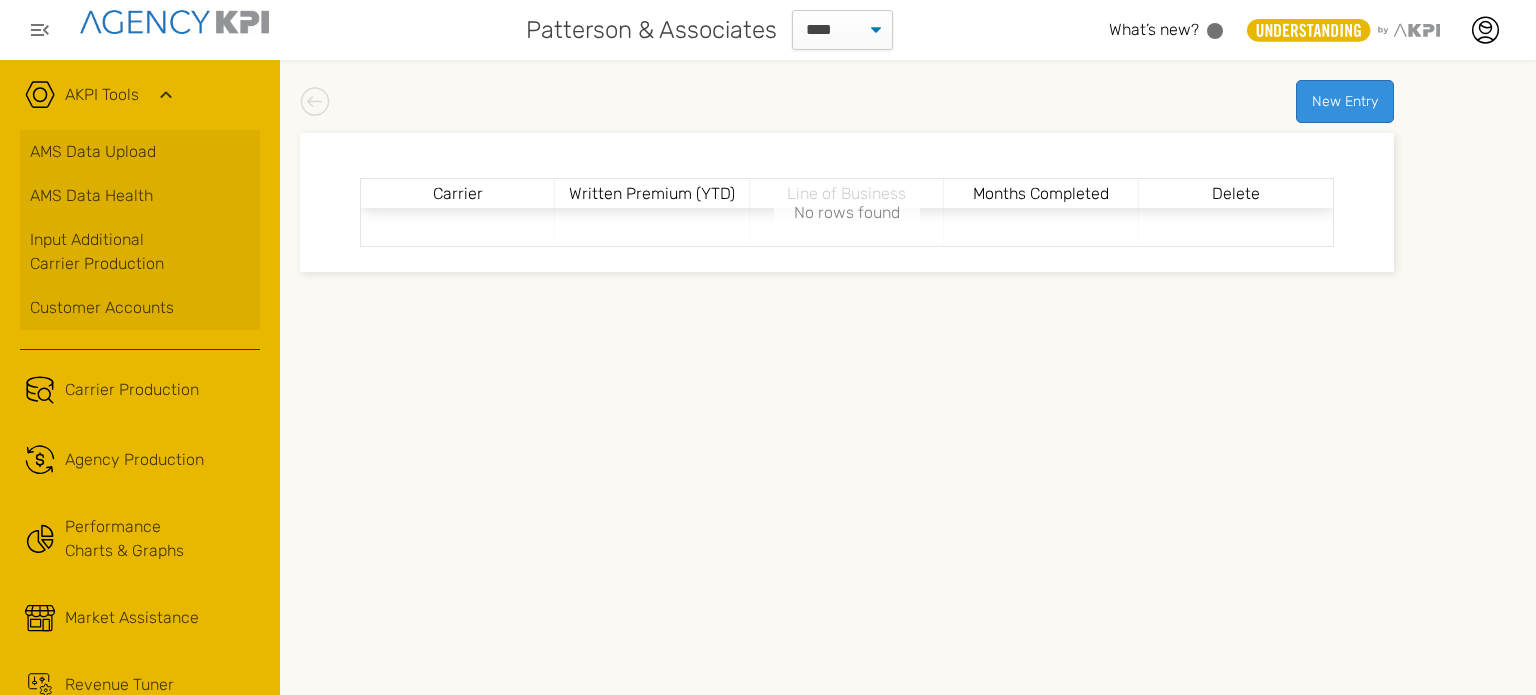 click on "New Entry Carrier Written Premium (YTD) Line of Business Months Completed Delete           No rows found Loading..." at bounding box center [908, 377] 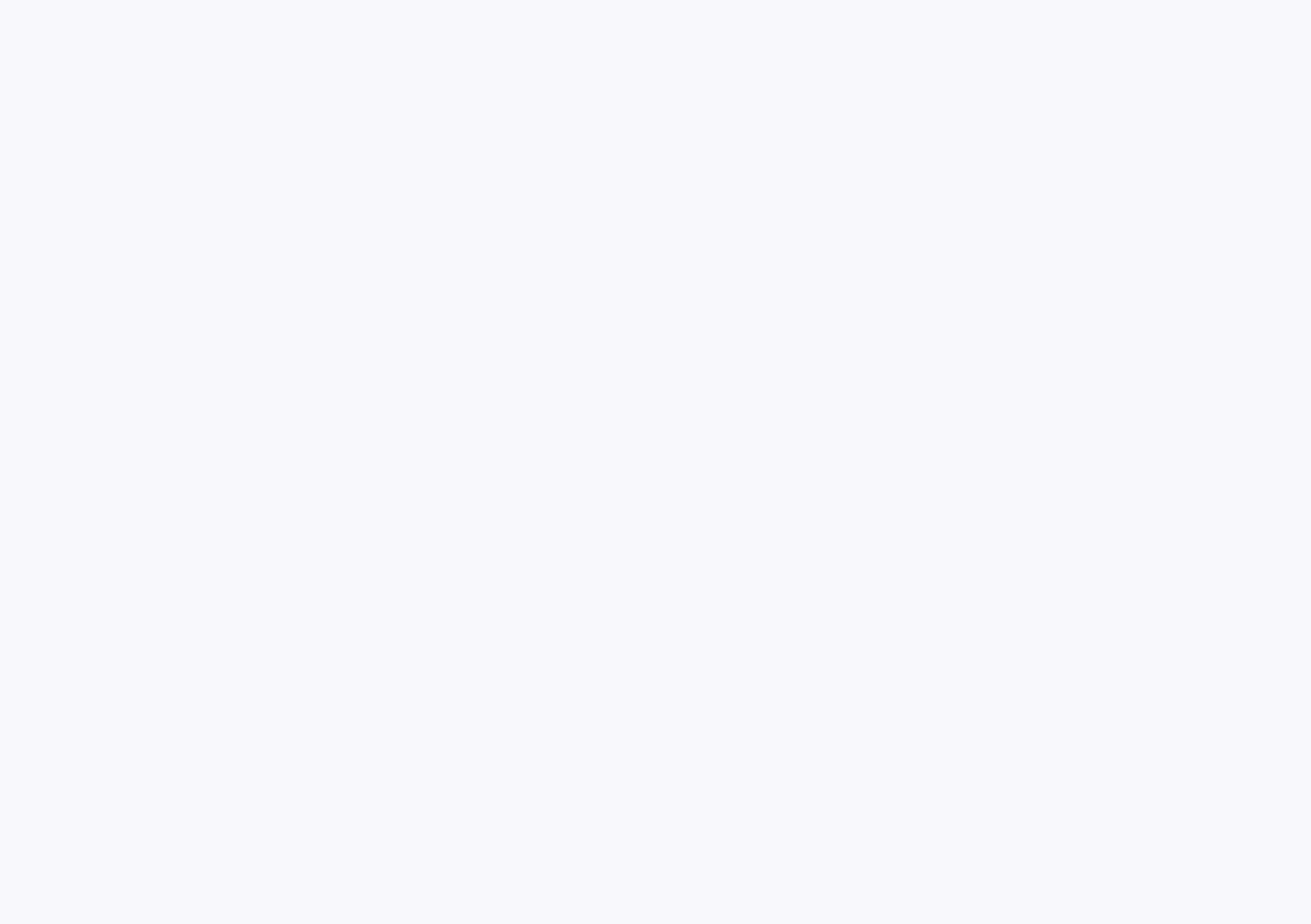 scroll, scrollTop: 0, scrollLeft: 0, axis: both 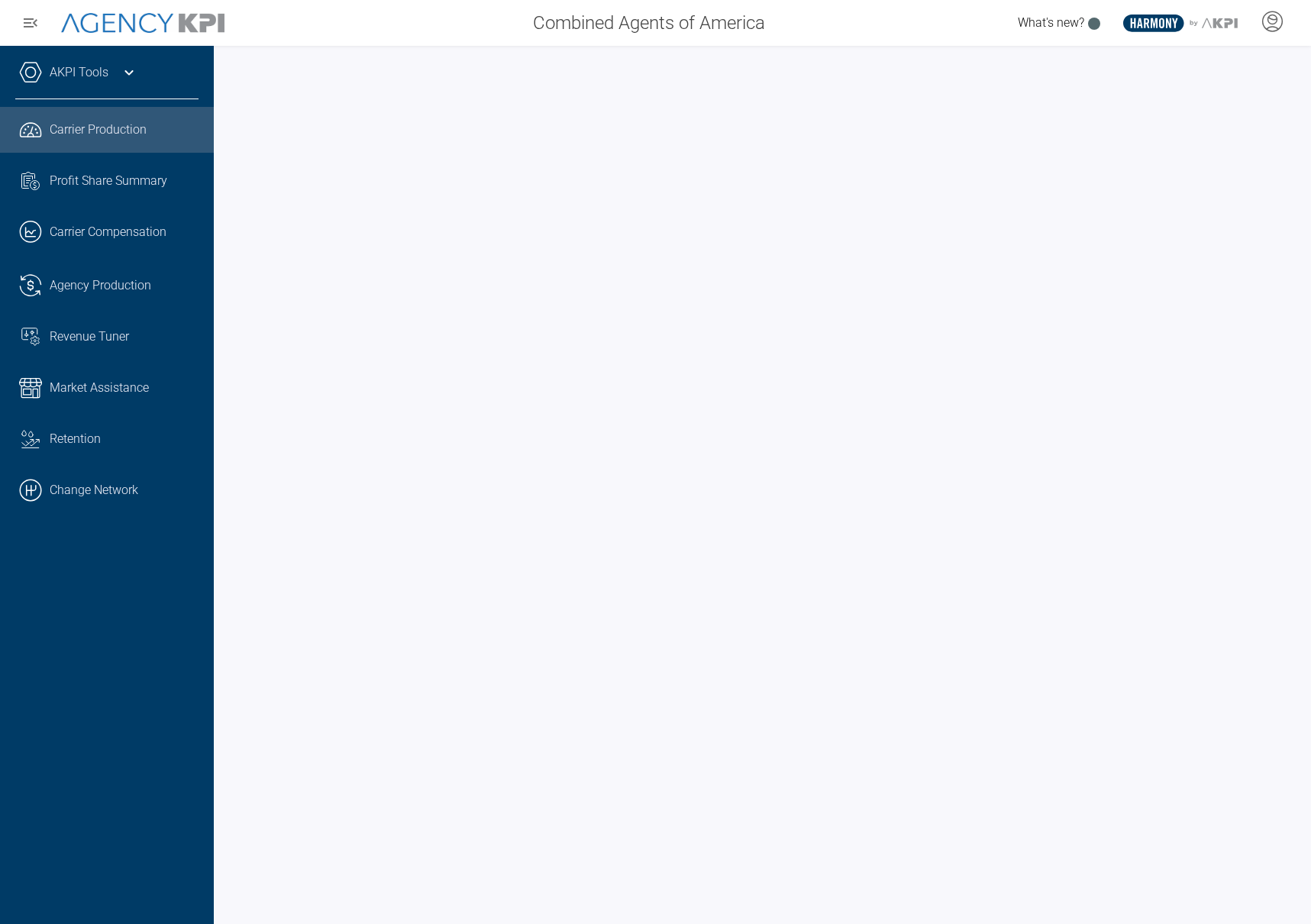 click on "AKPI Tools" at bounding box center (79, 73) 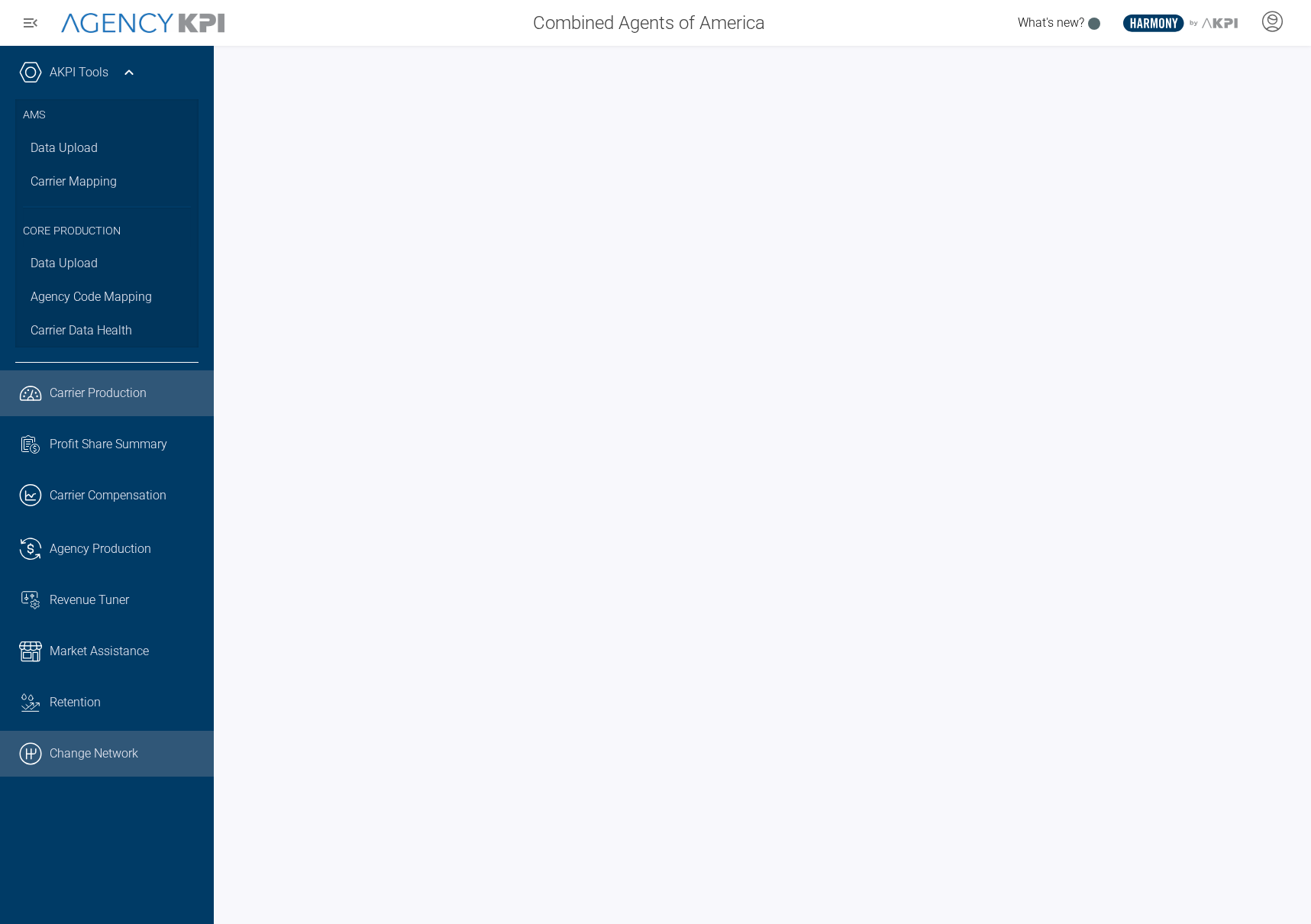 click on ".cls-1{fill:none;stroke:#000;stroke-linecap:round;stroke-linejoin:round;stroke-width:10px;}  Change Network" at bounding box center [107, 754] 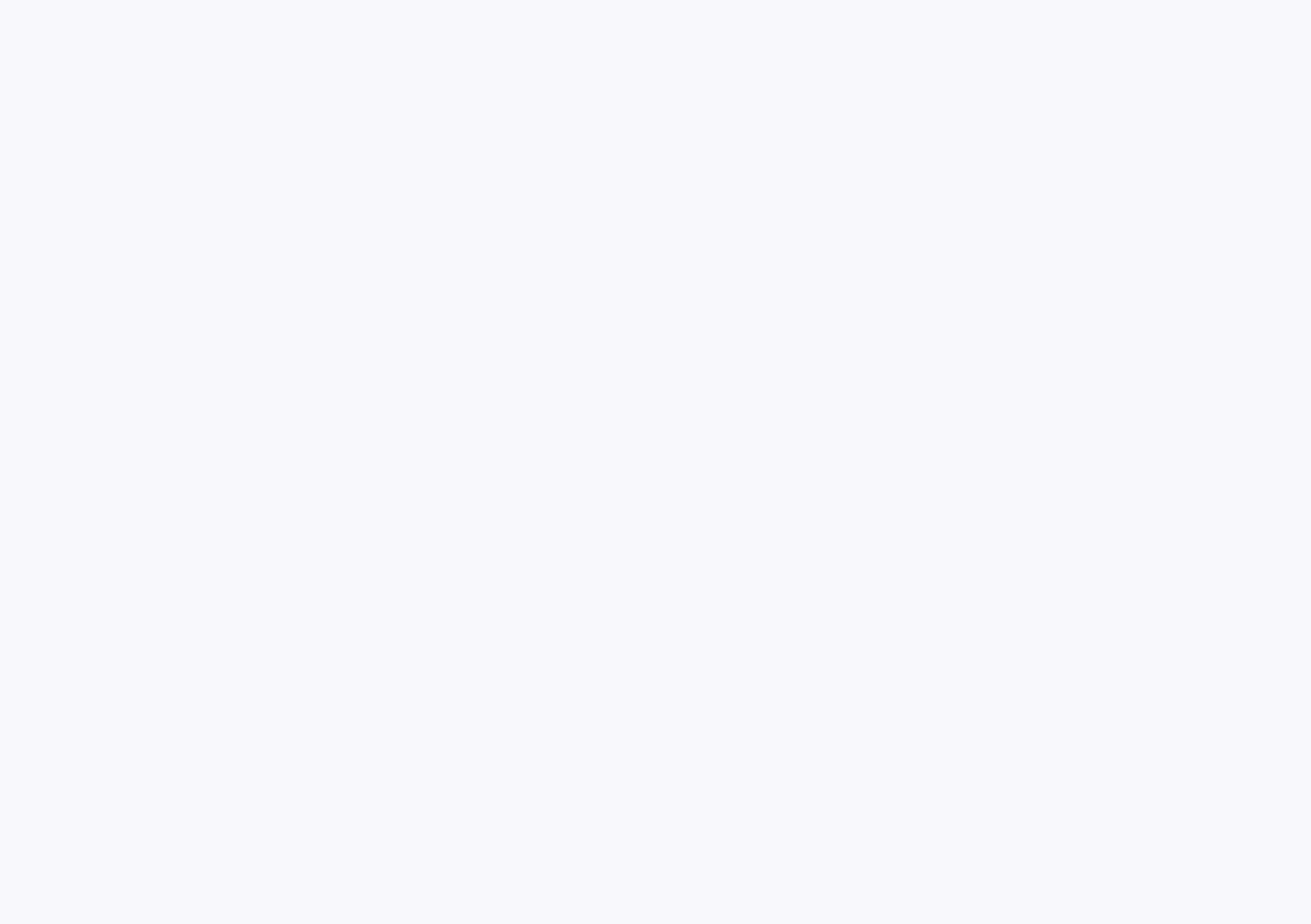 scroll, scrollTop: 0, scrollLeft: 0, axis: both 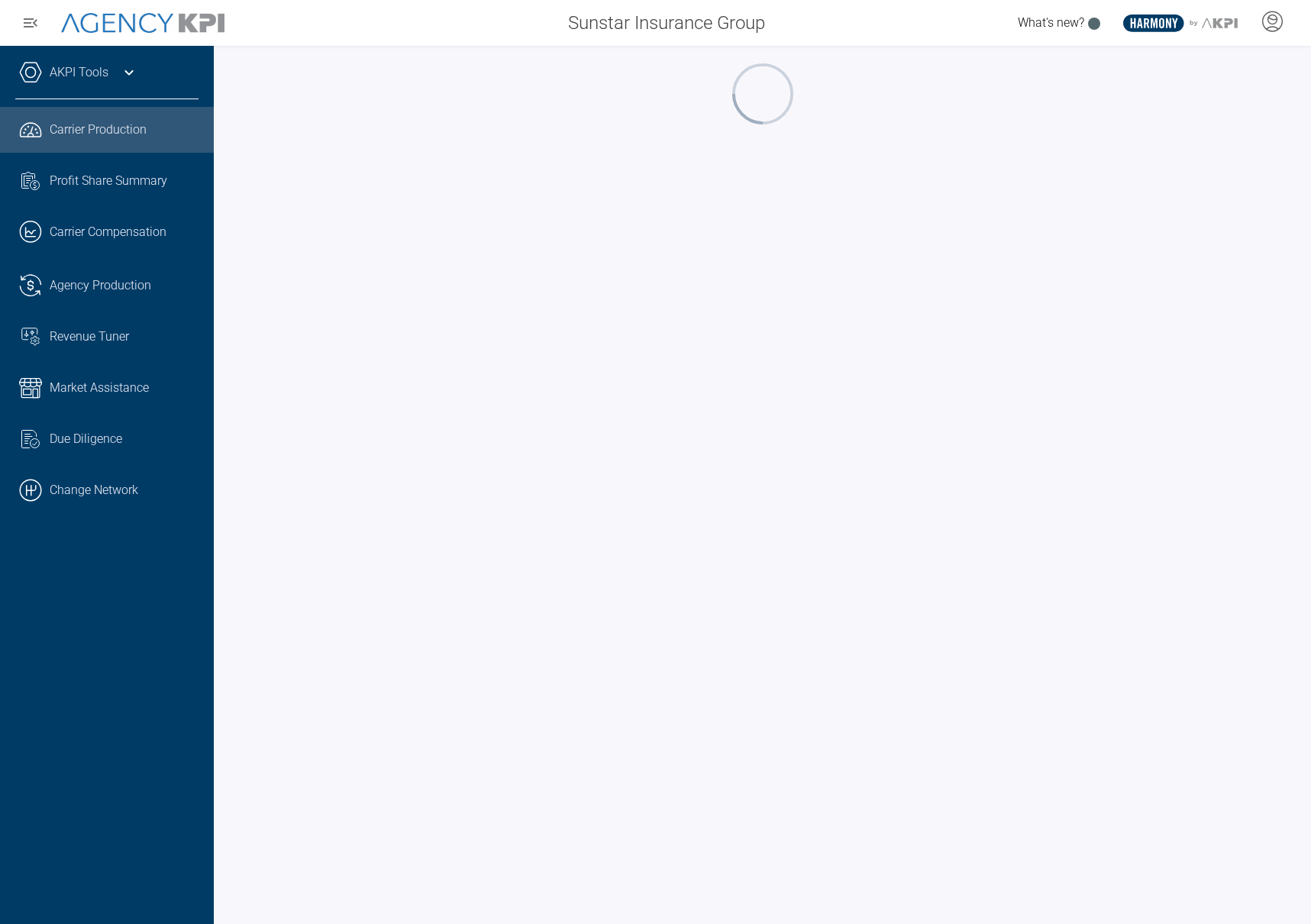 click on "AKPI Tools" at bounding box center [107, 80] 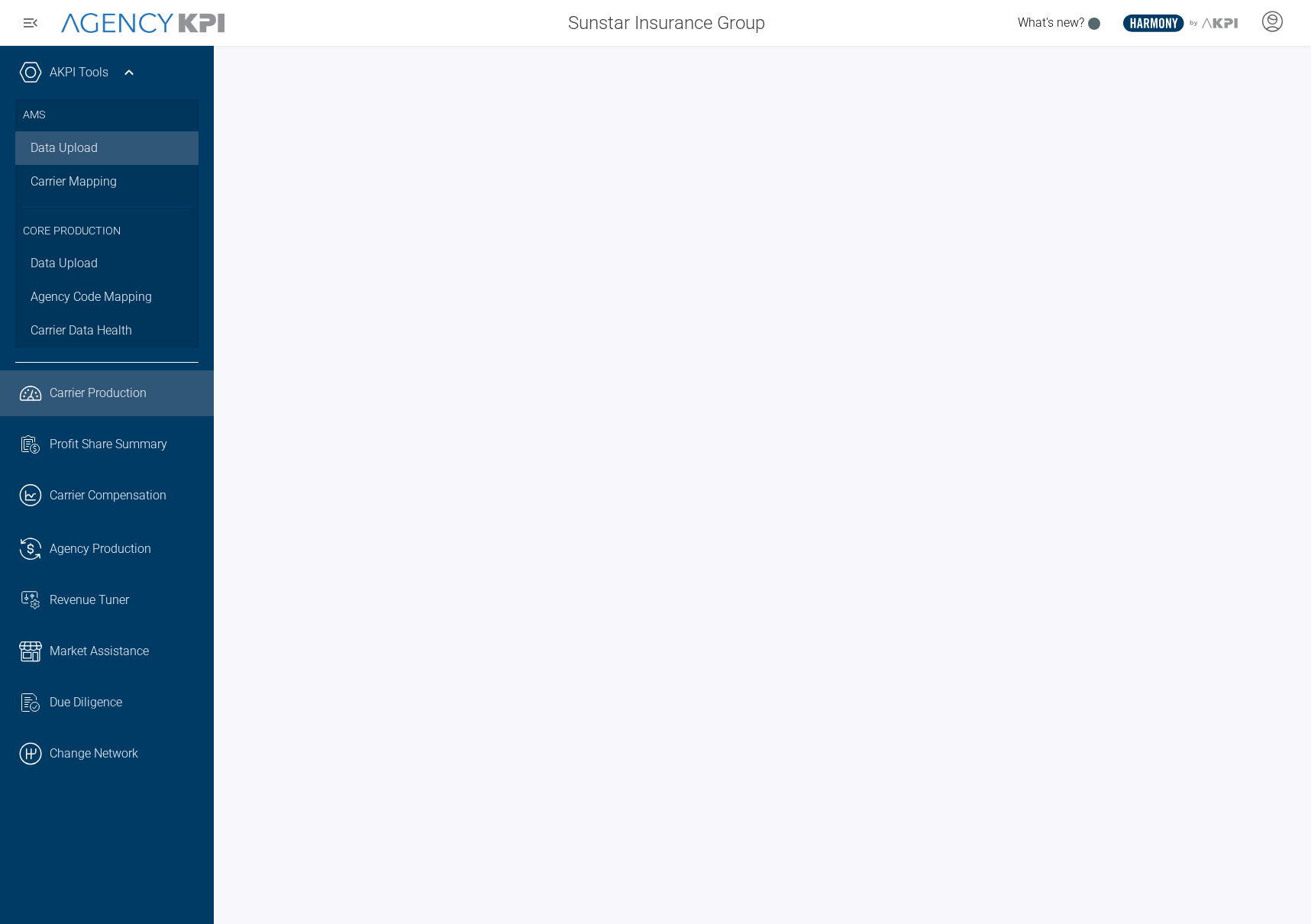 click on "Data Upload" at bounding box center [107, 148] 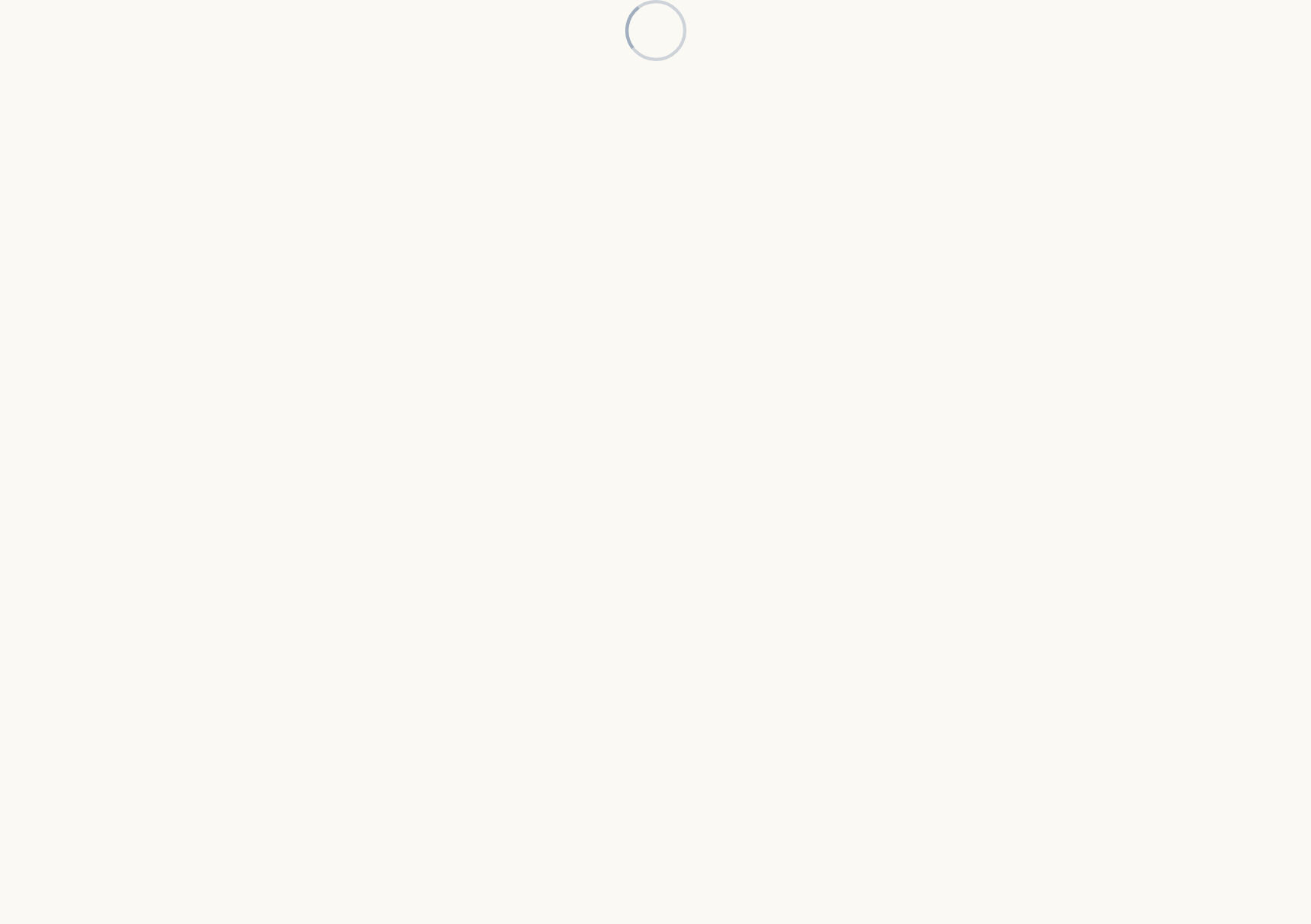 scroll, scrollTop: 0, scrollLeft: 0, axis: both 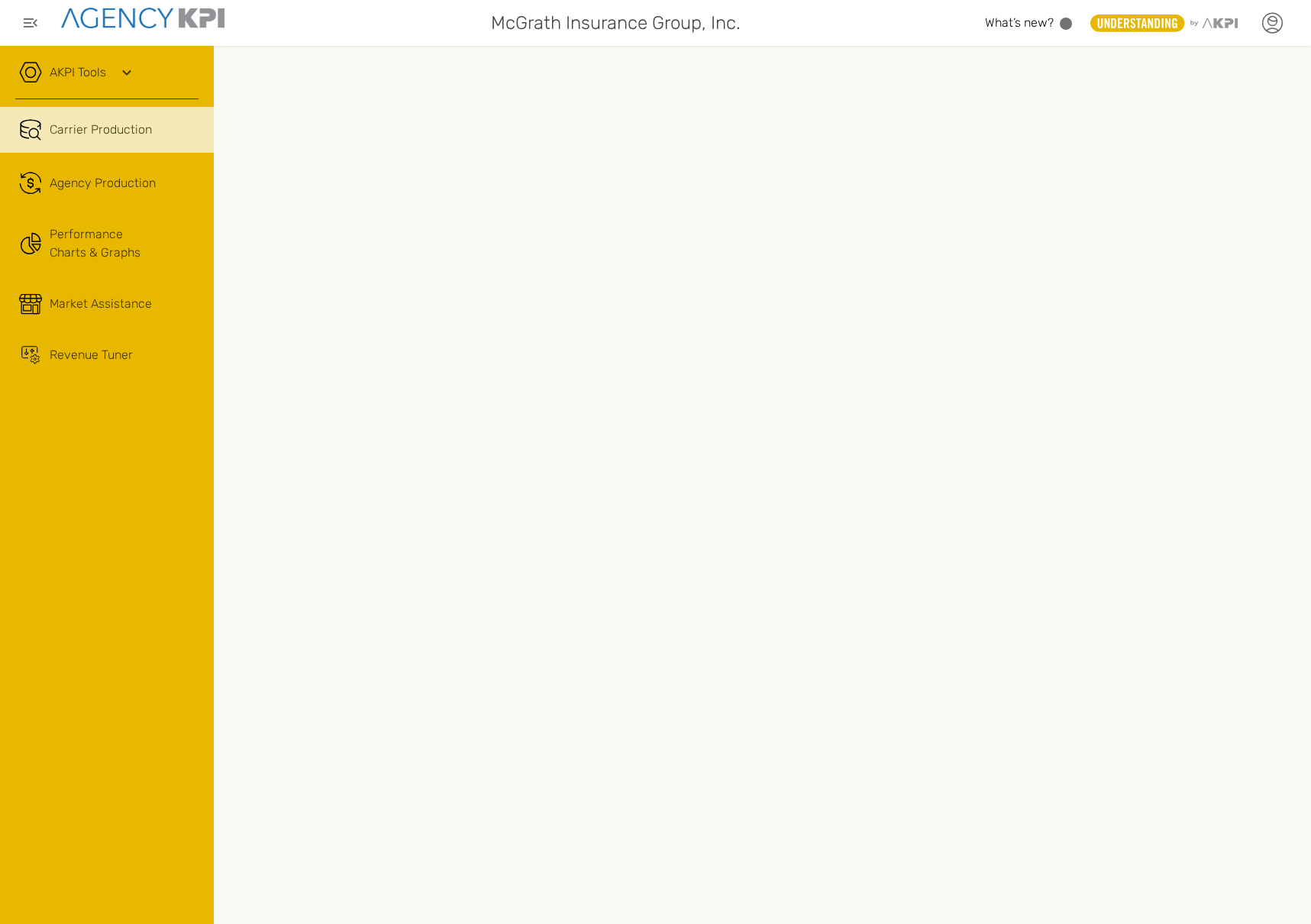 click at bounding box center [1272, 23] 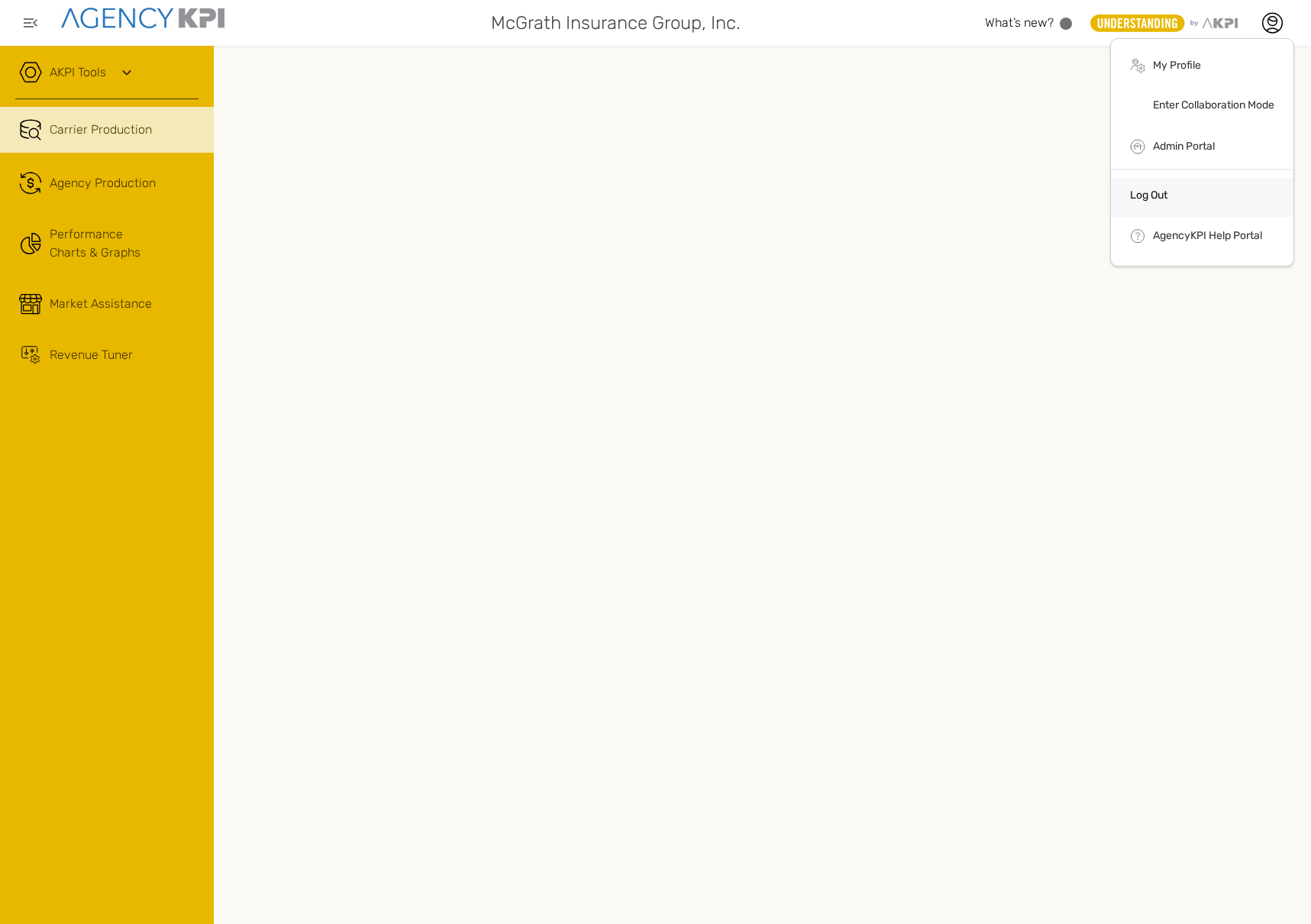 click on "Log Out" at bounding box center [1202, 198] 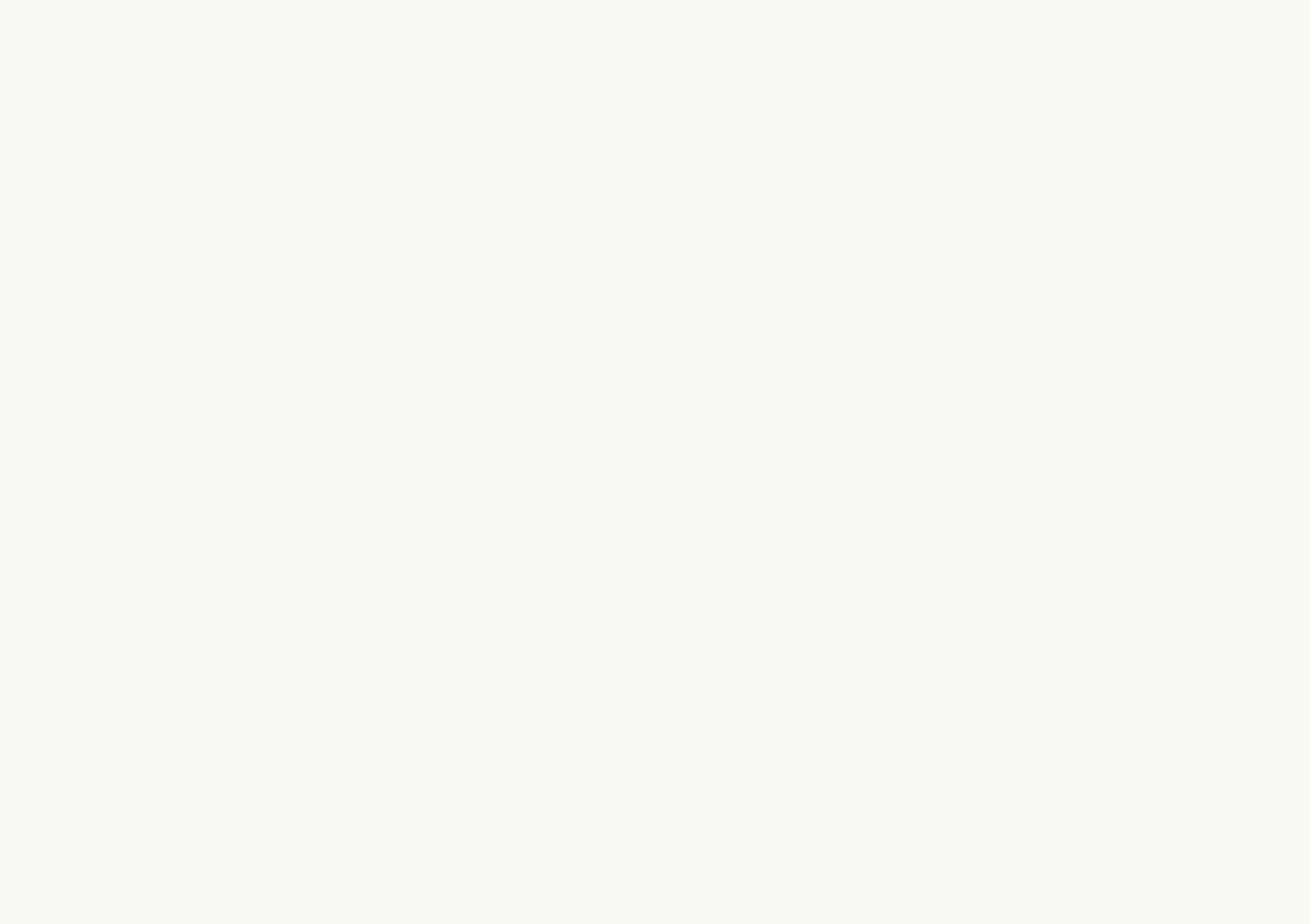 scroll, scrollTop: 0, scrollLeft: 0, axis: both 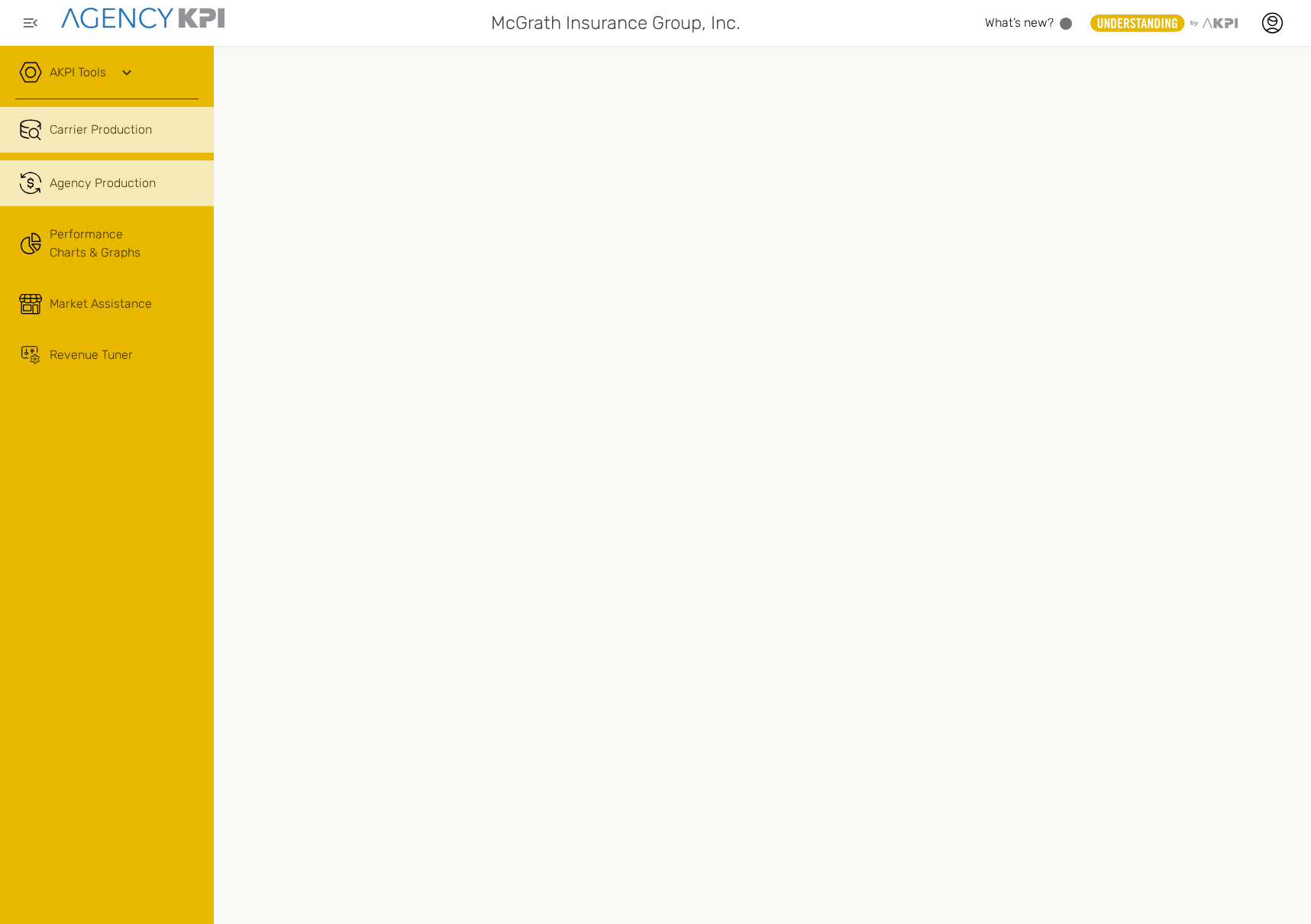 click on ".cls-1{fill:none;stroke:#221f20;stroke-linecap:round;stroke-linejoin:round;stroke-width:10px;} Agency Production" at bounding box center (107, 183) 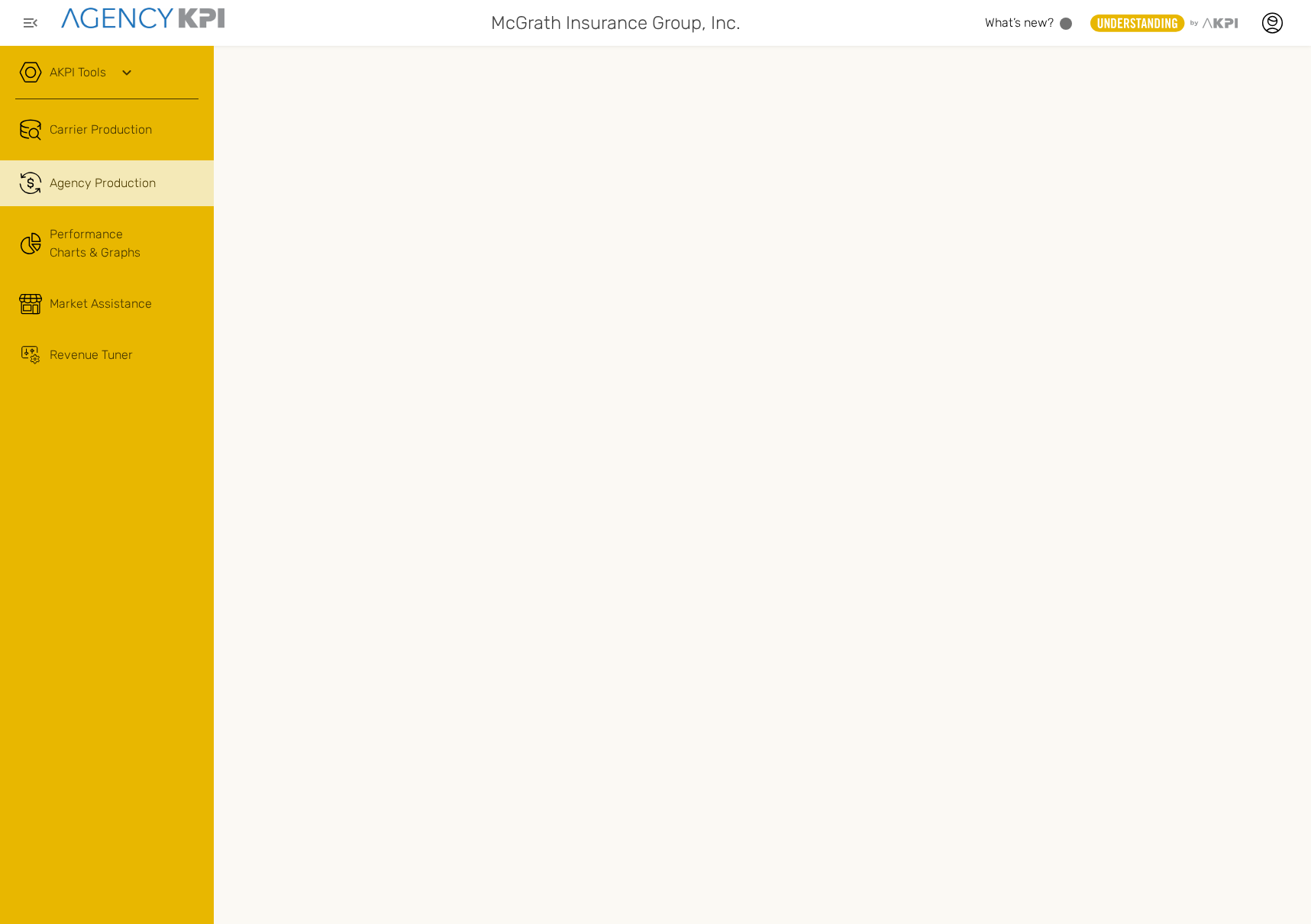 click on "AKPI Tools" at bounding box center [107, 80] 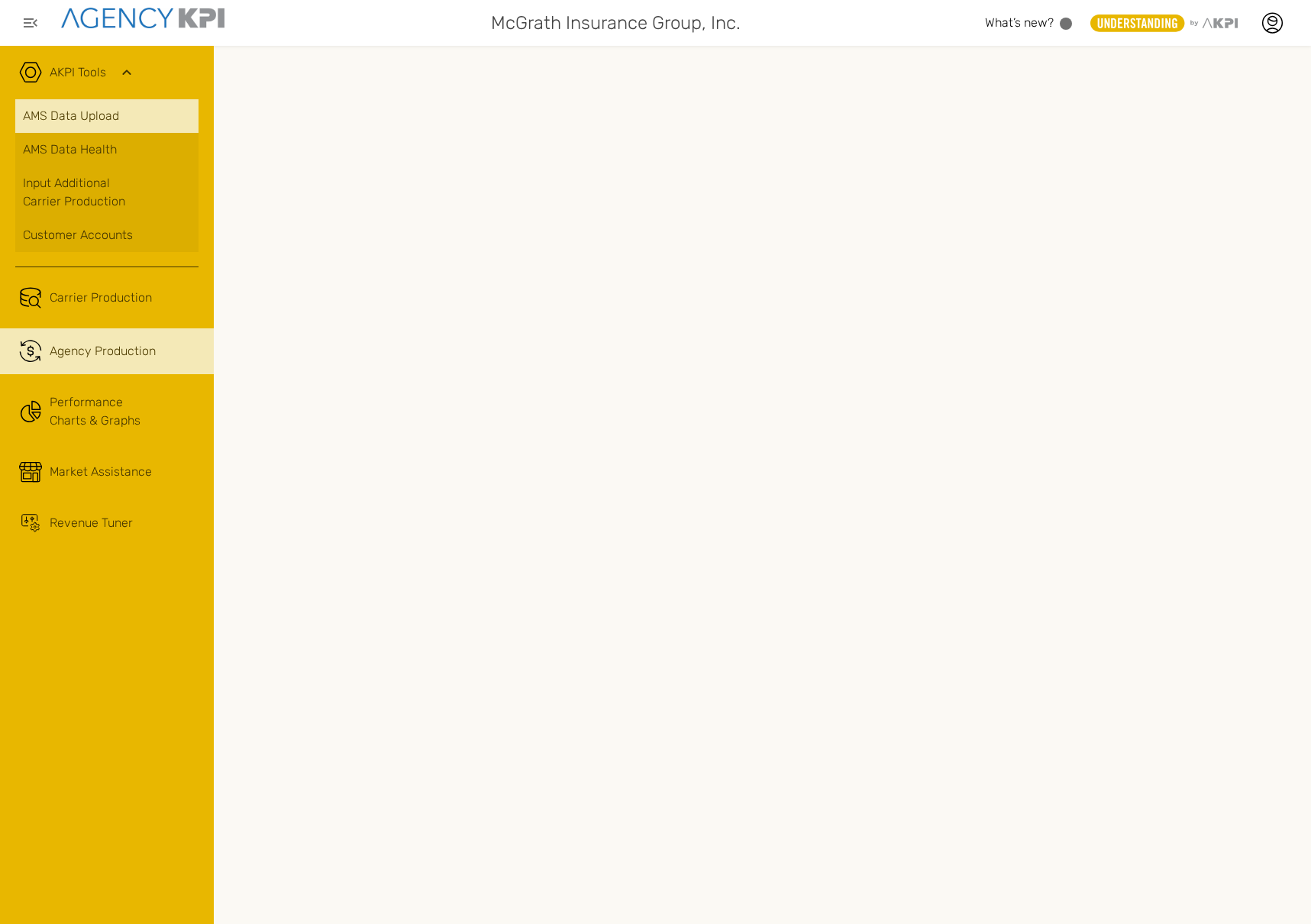 click on "AMS Data Upload" at bounding box center [107, 116] 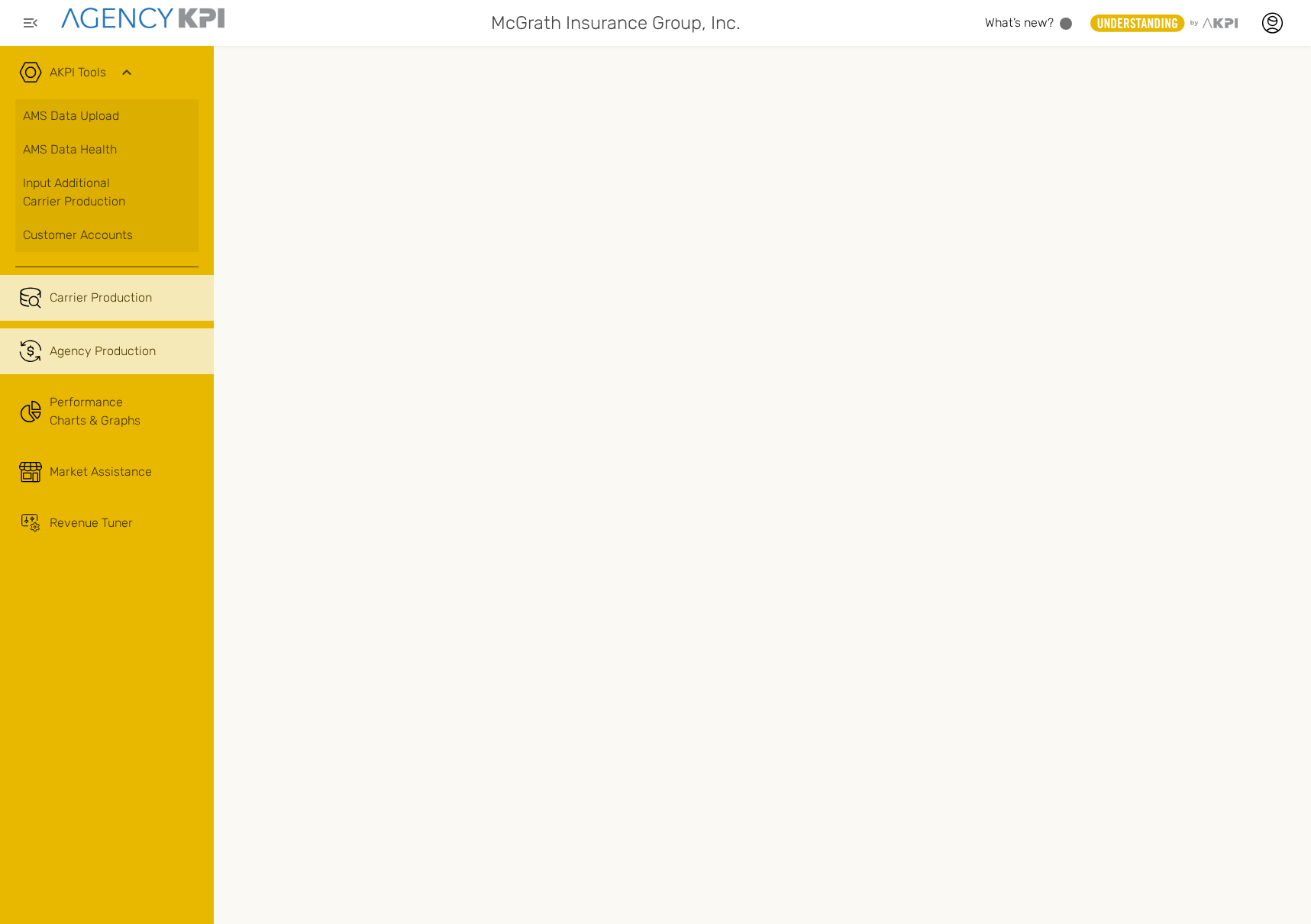click on "Carrier Production" at bounding box center [101, 298] 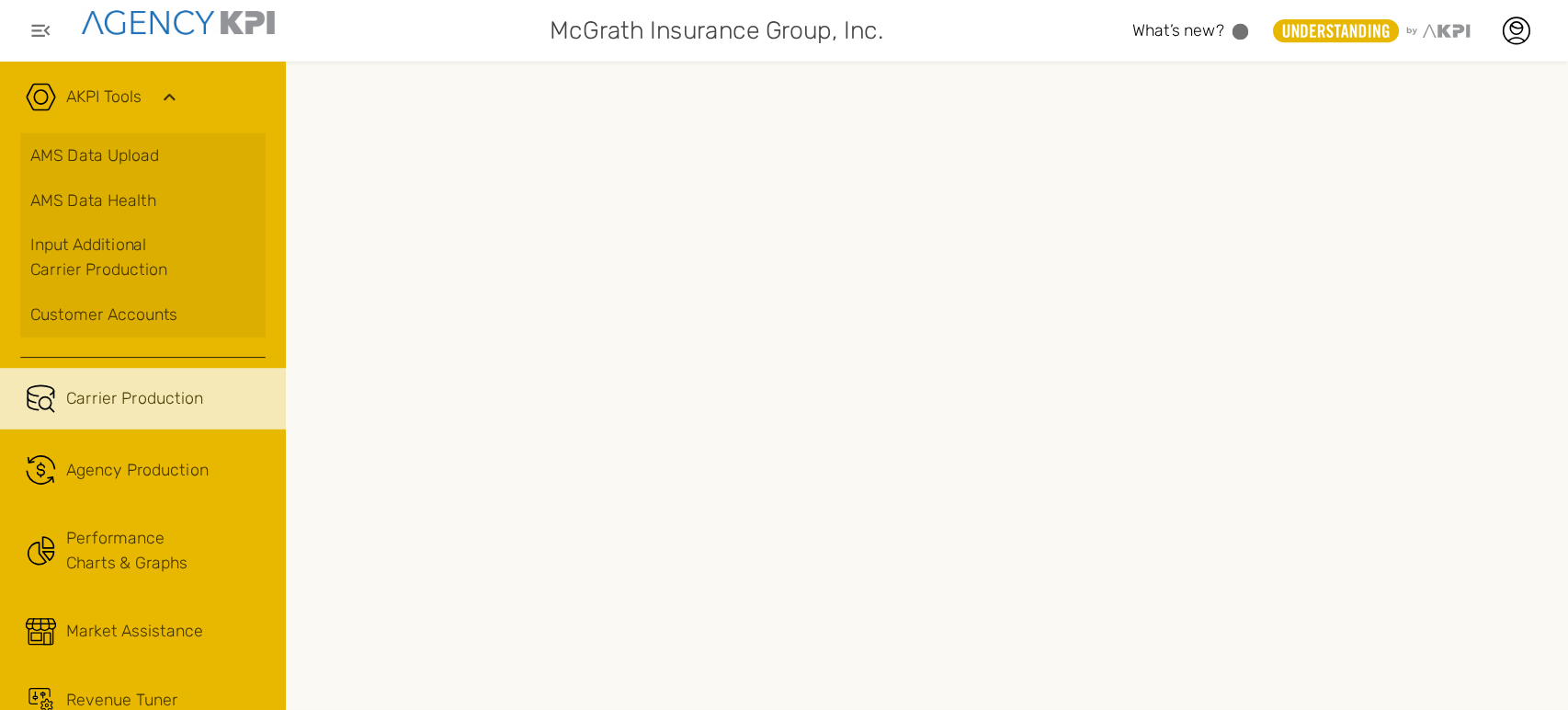 scroll, scrollTop: 42, scrollLeft: 0, axis: vertical 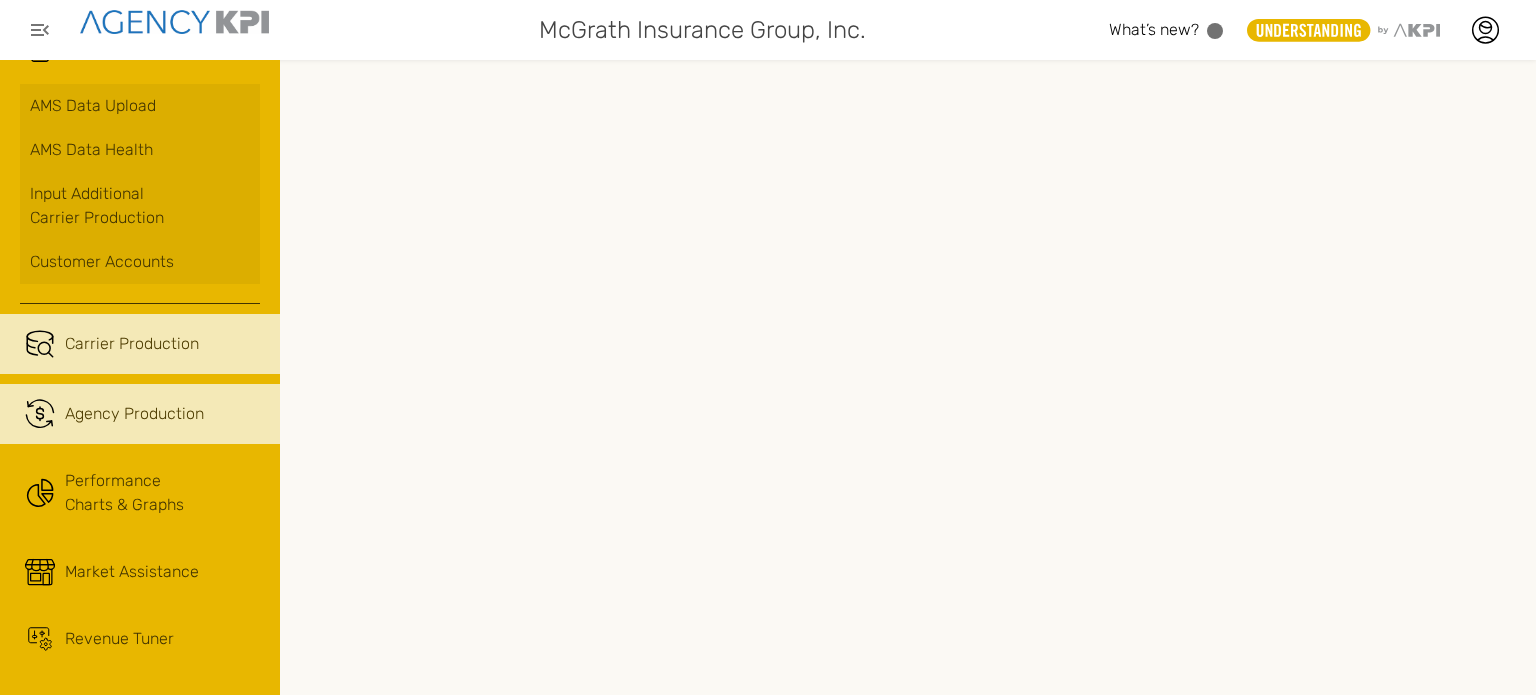 click on ".cls-1{fill:none;stroke:#221f20;stroke-linecap:round;stroke-linejoin:round;stroke-width:10px;} Agency Production" at bounding box center [140, 414] 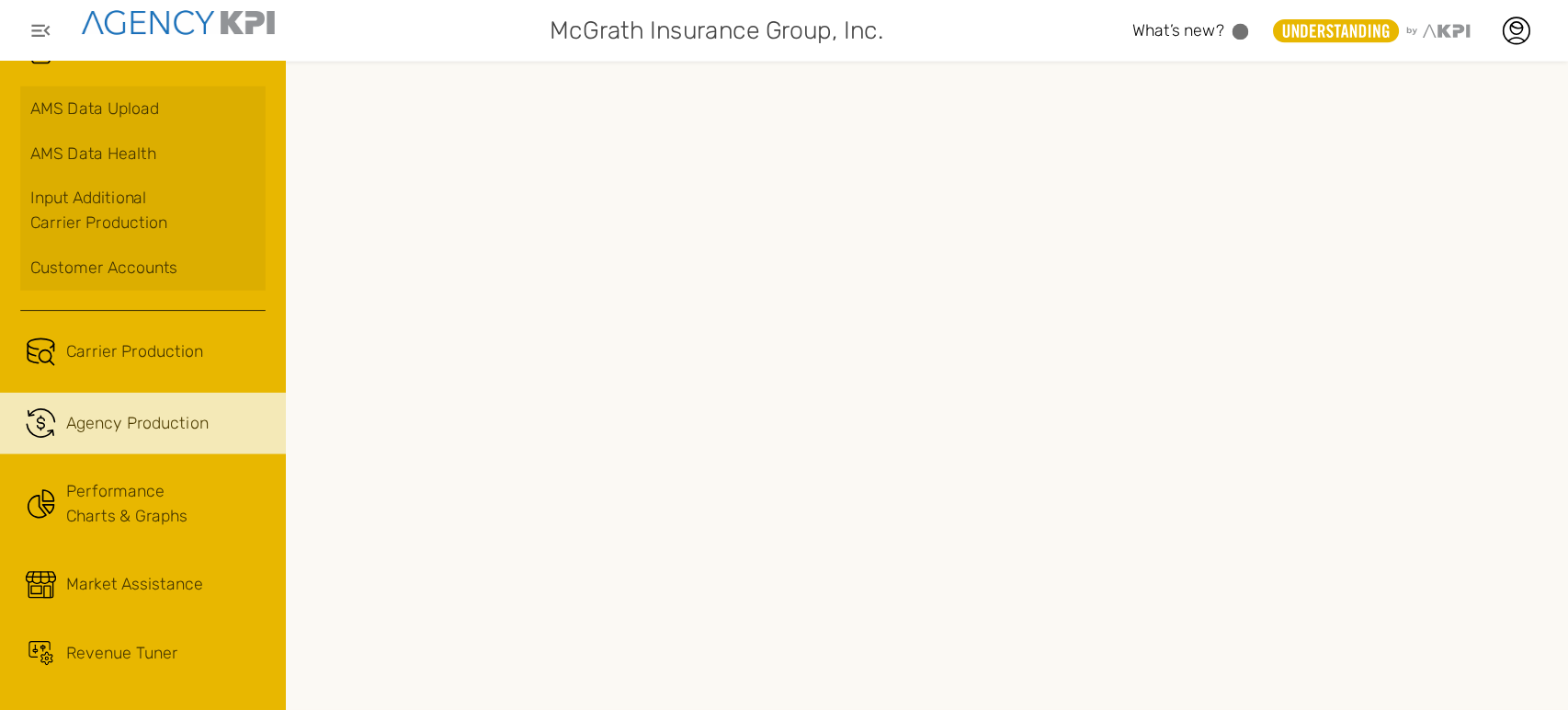 scroll, scrollTop: 0, scrollLeft: 0, axis: both 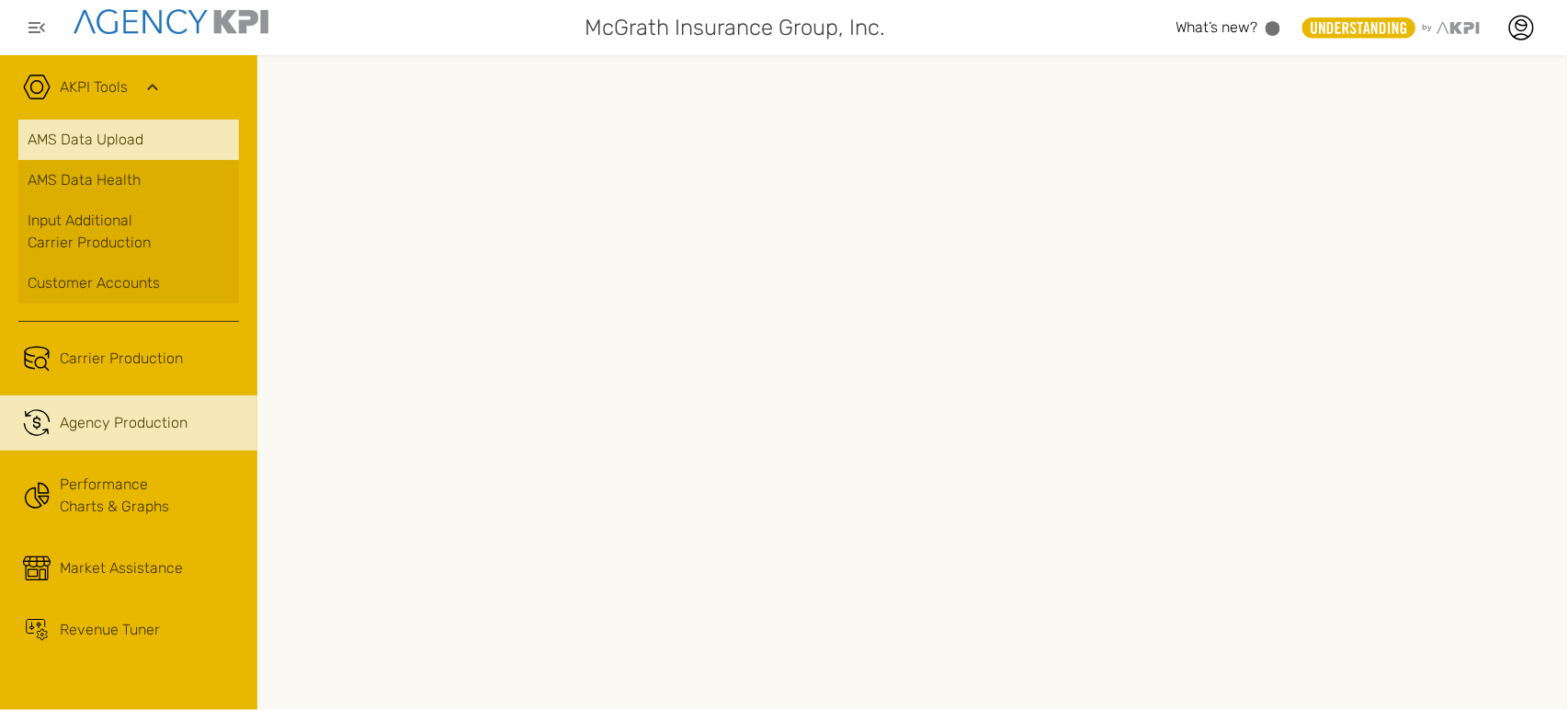 click on "AMS Data Upload" at bounding box center [129, 140] 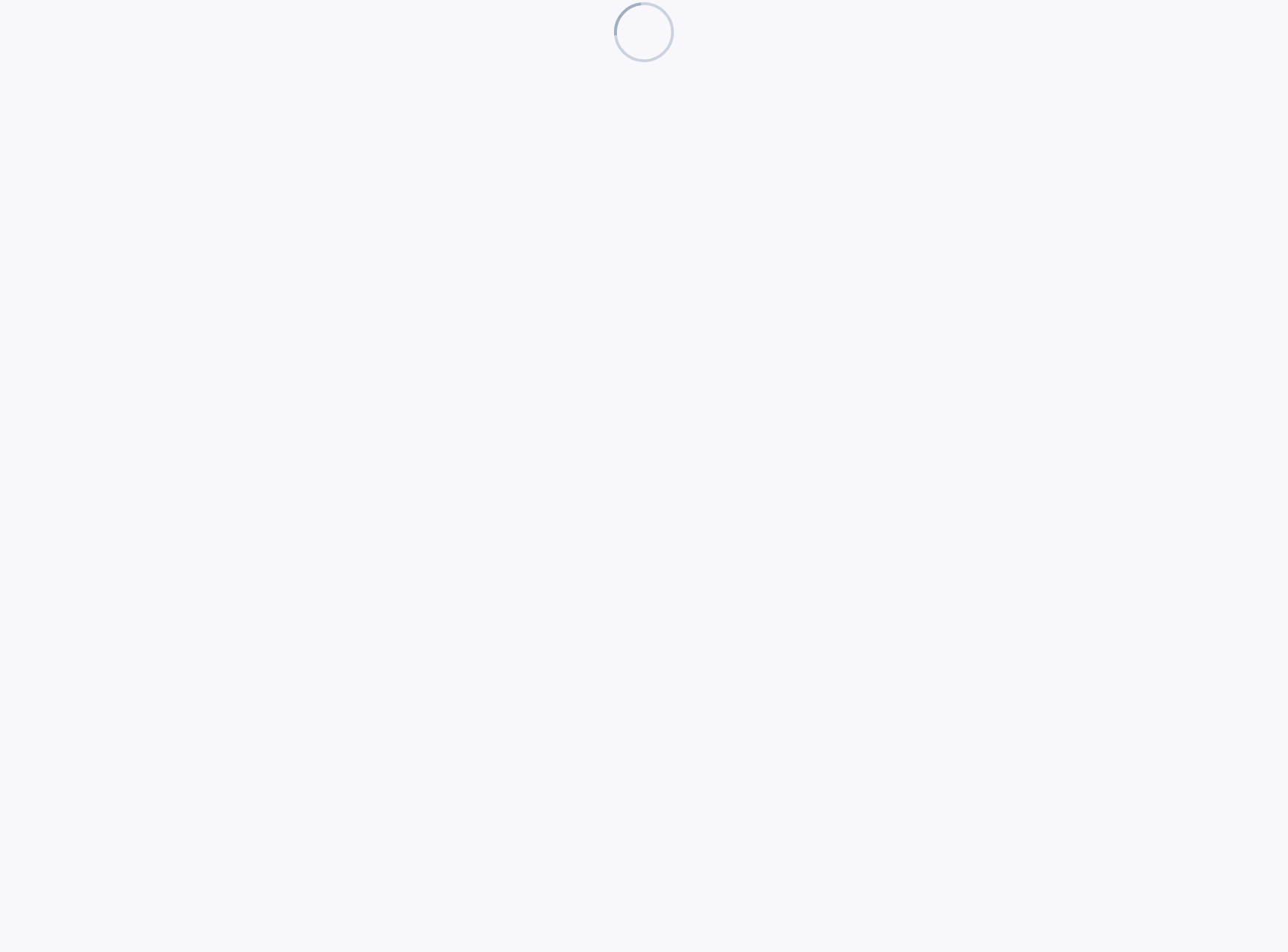 scroll, scrollTop: 0, scrollLeft: 0, axis: both 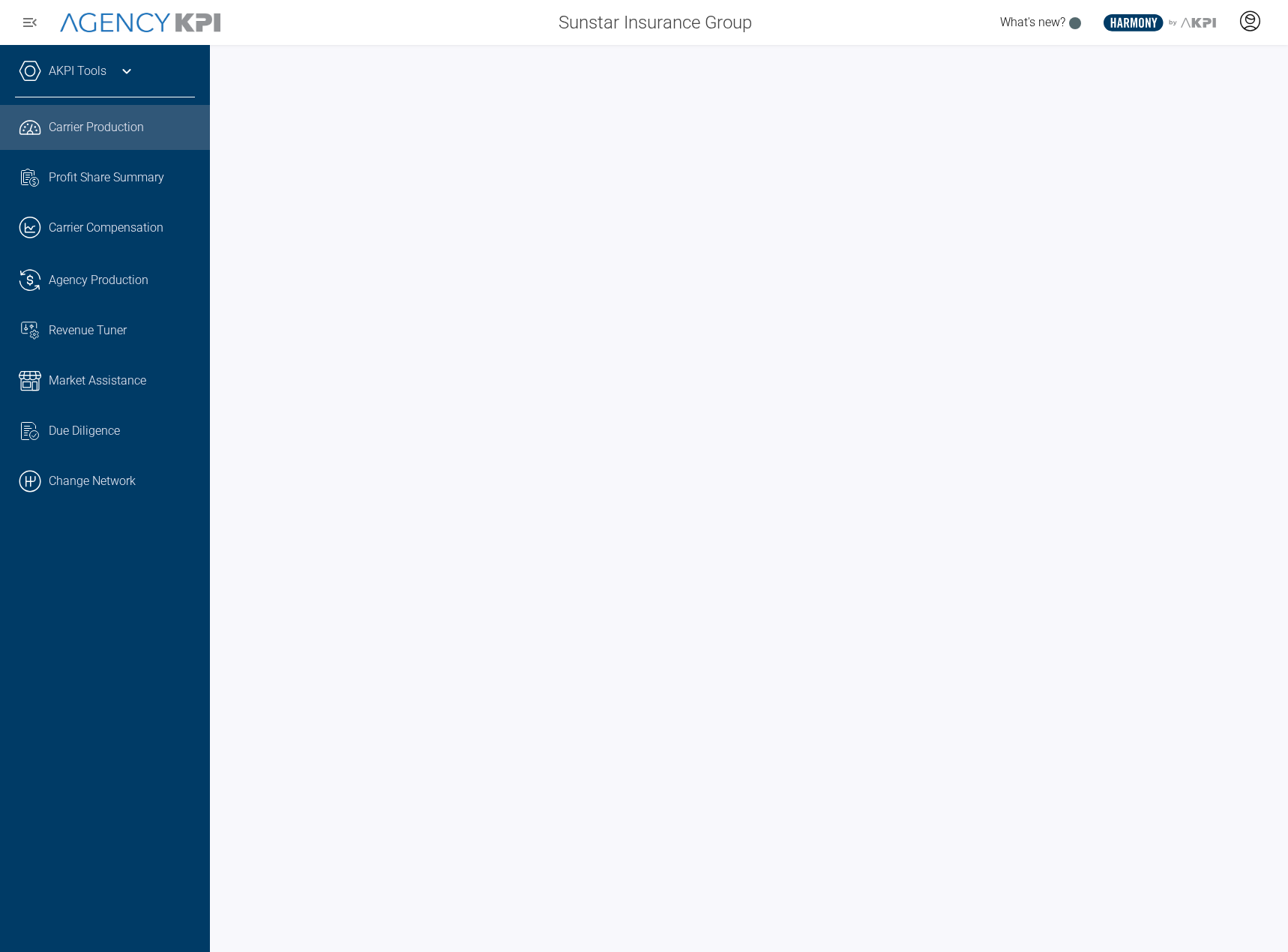 click at bounding box center (1251, 21) 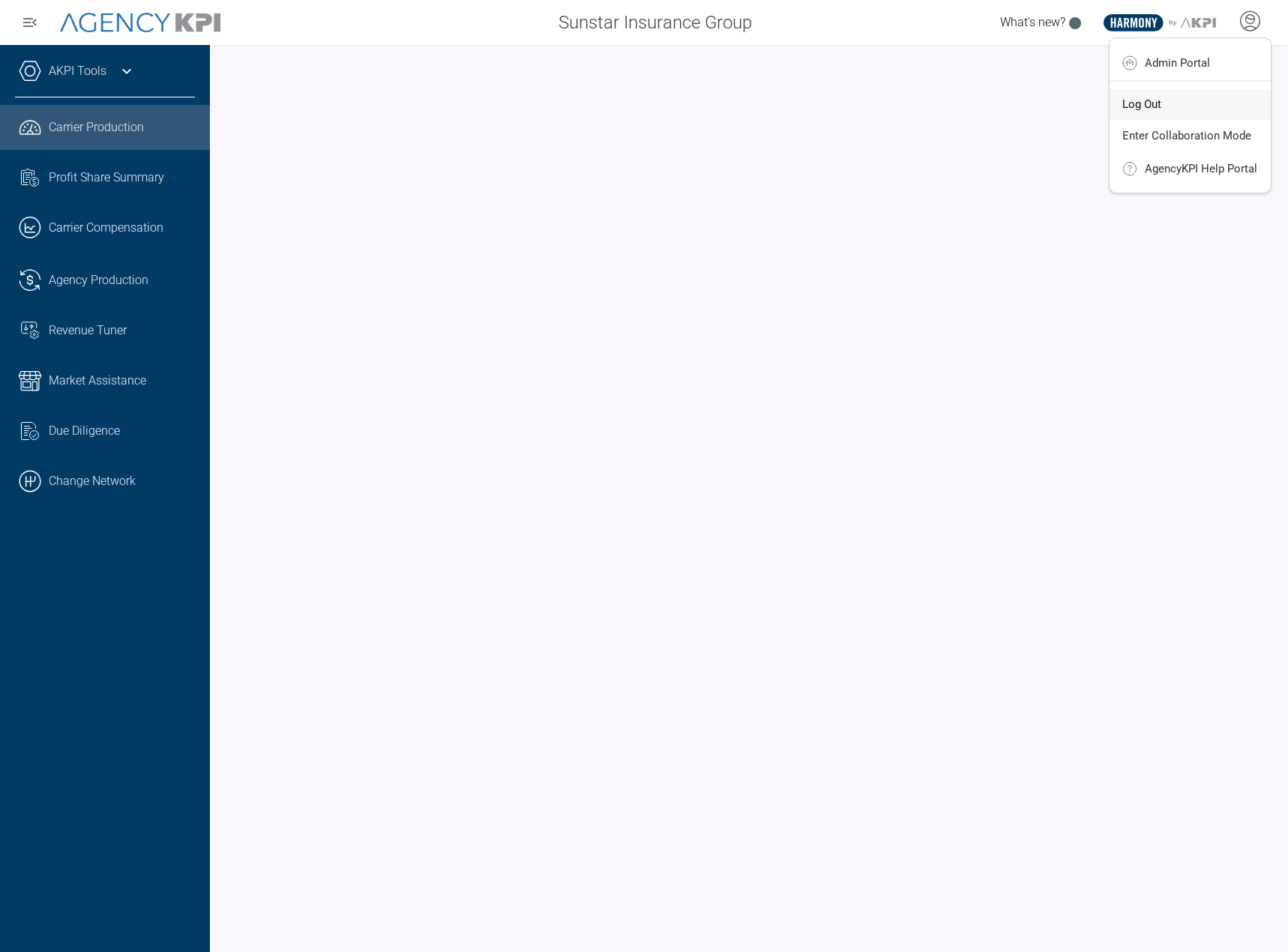 click on "Log Out" at bounding box center (1190, 105) 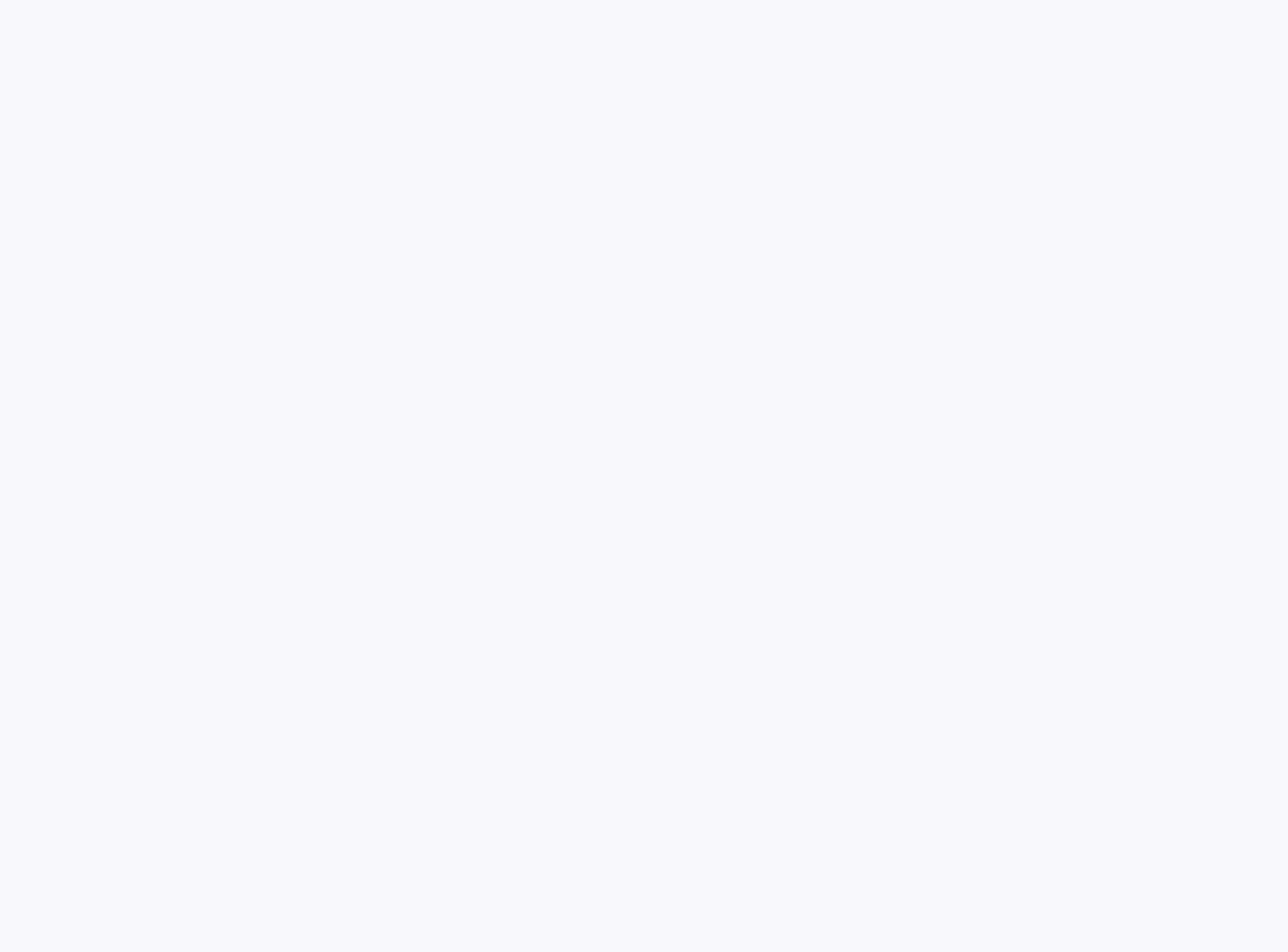 scroll, scrollTop: 0, scrollLeft: 0, axis: both 